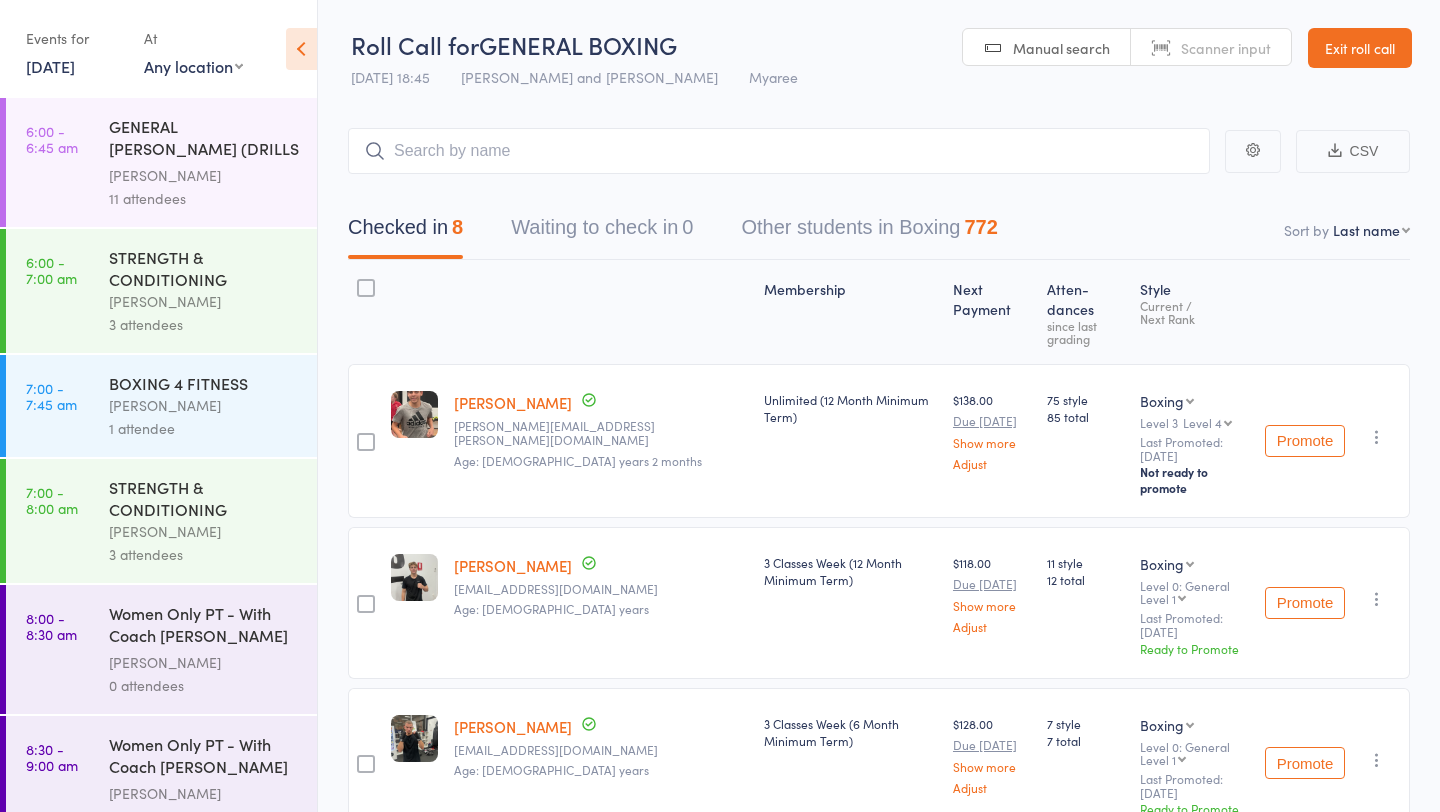 scroll, scrollTop: 0, scrollLeft: 0, axis: both 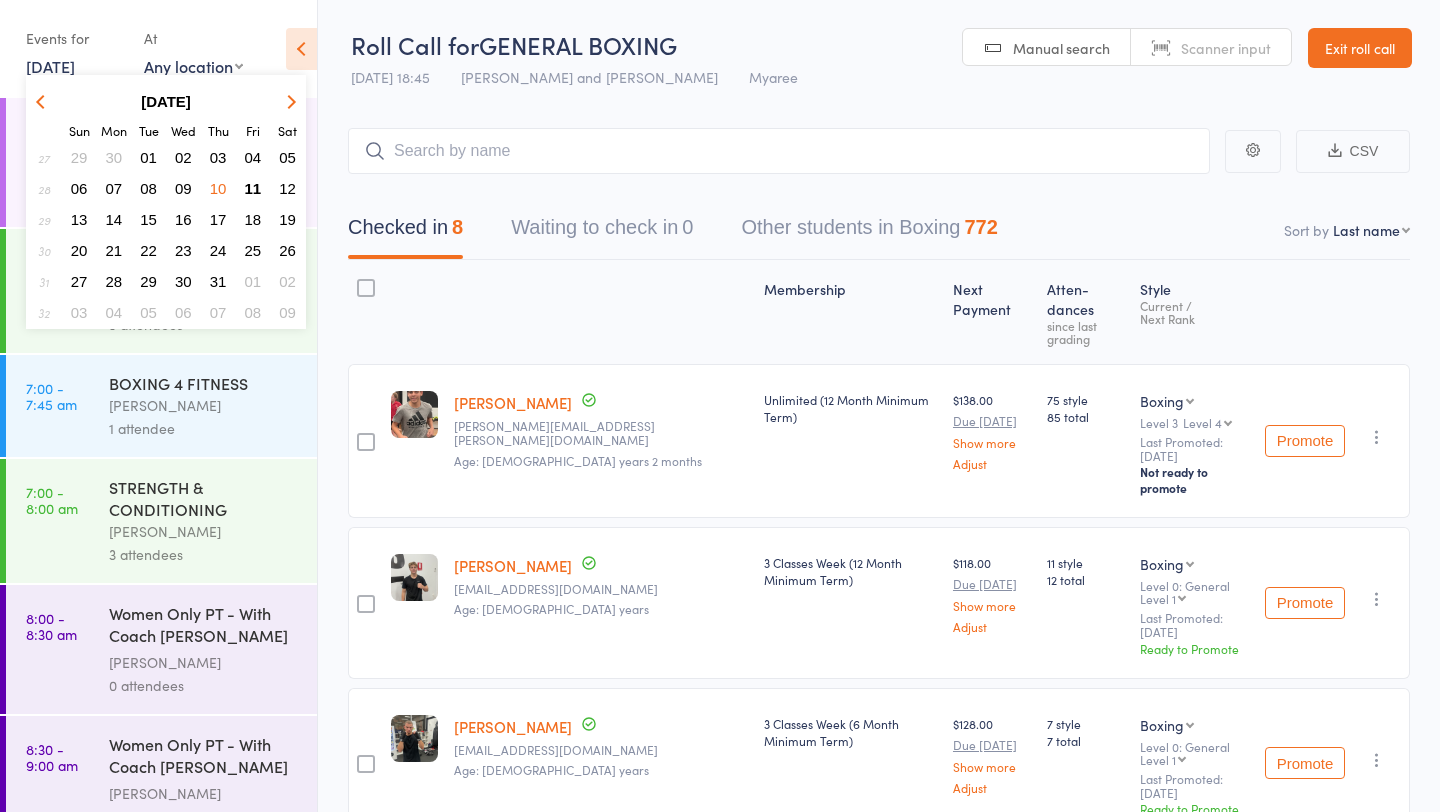 click on "11" at bounding box center (253, 188) 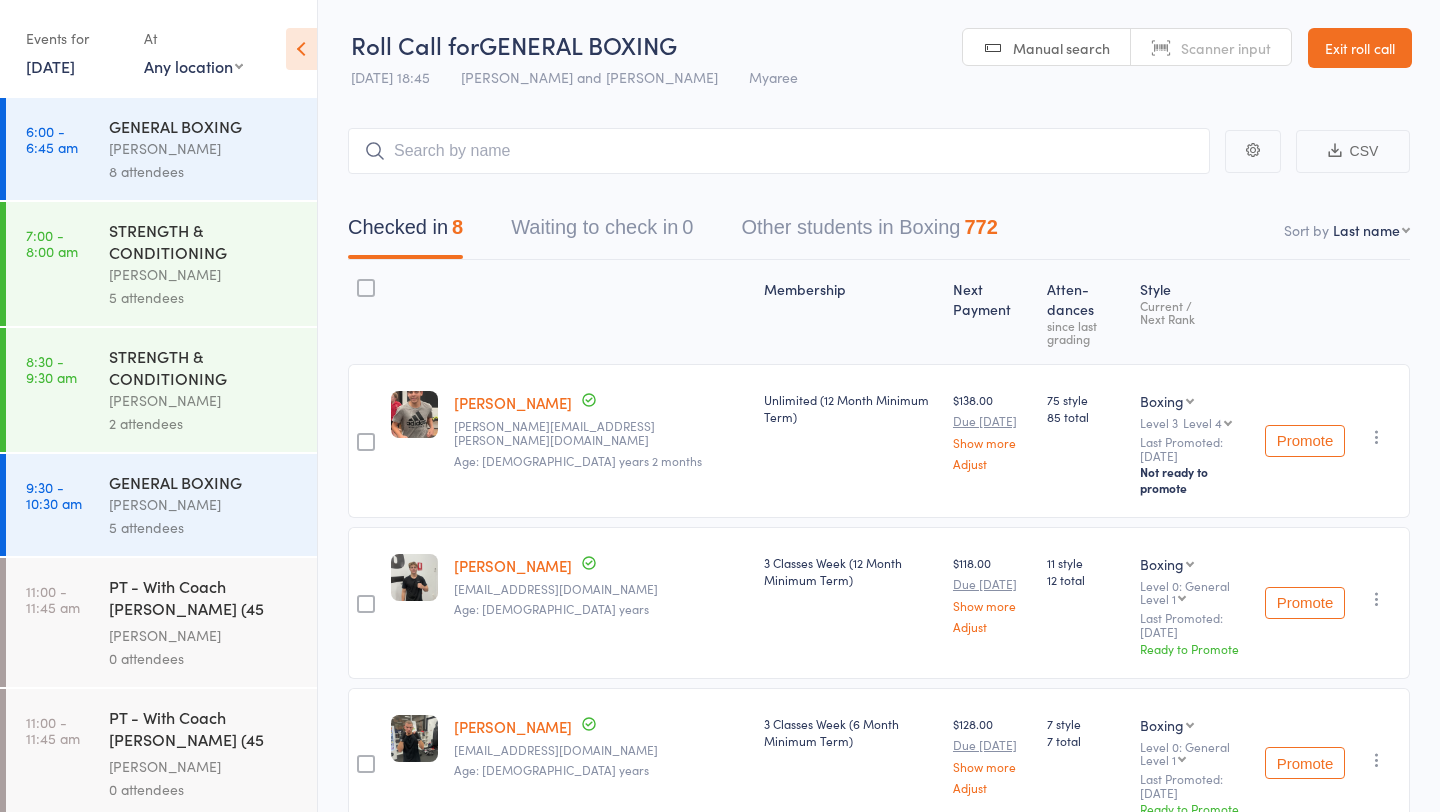 scroll, scrollTop: 385, scrollLeft: 0, axis: vertical 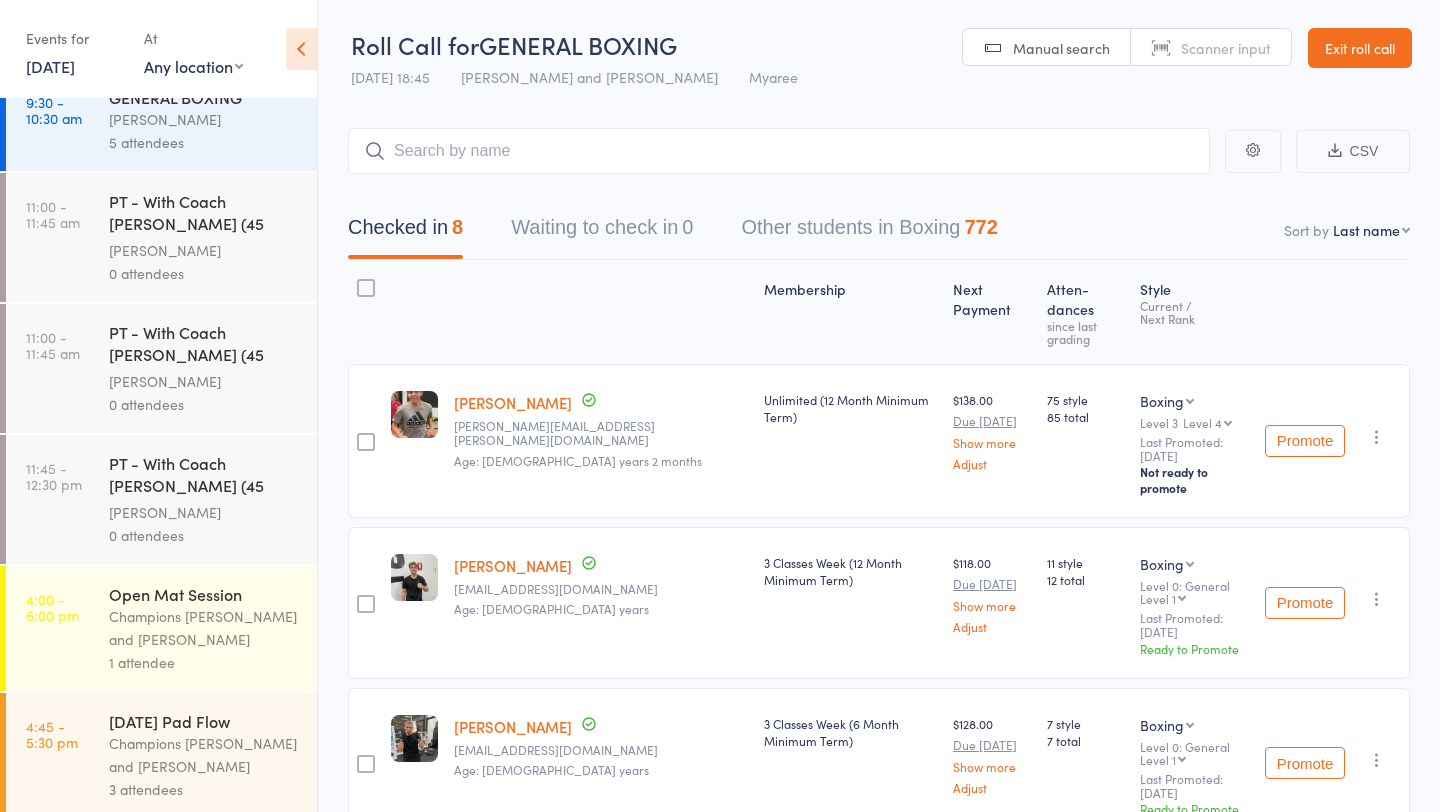 click on "Champions Gym and Owen Chandler" at bounding box center [204, 628] 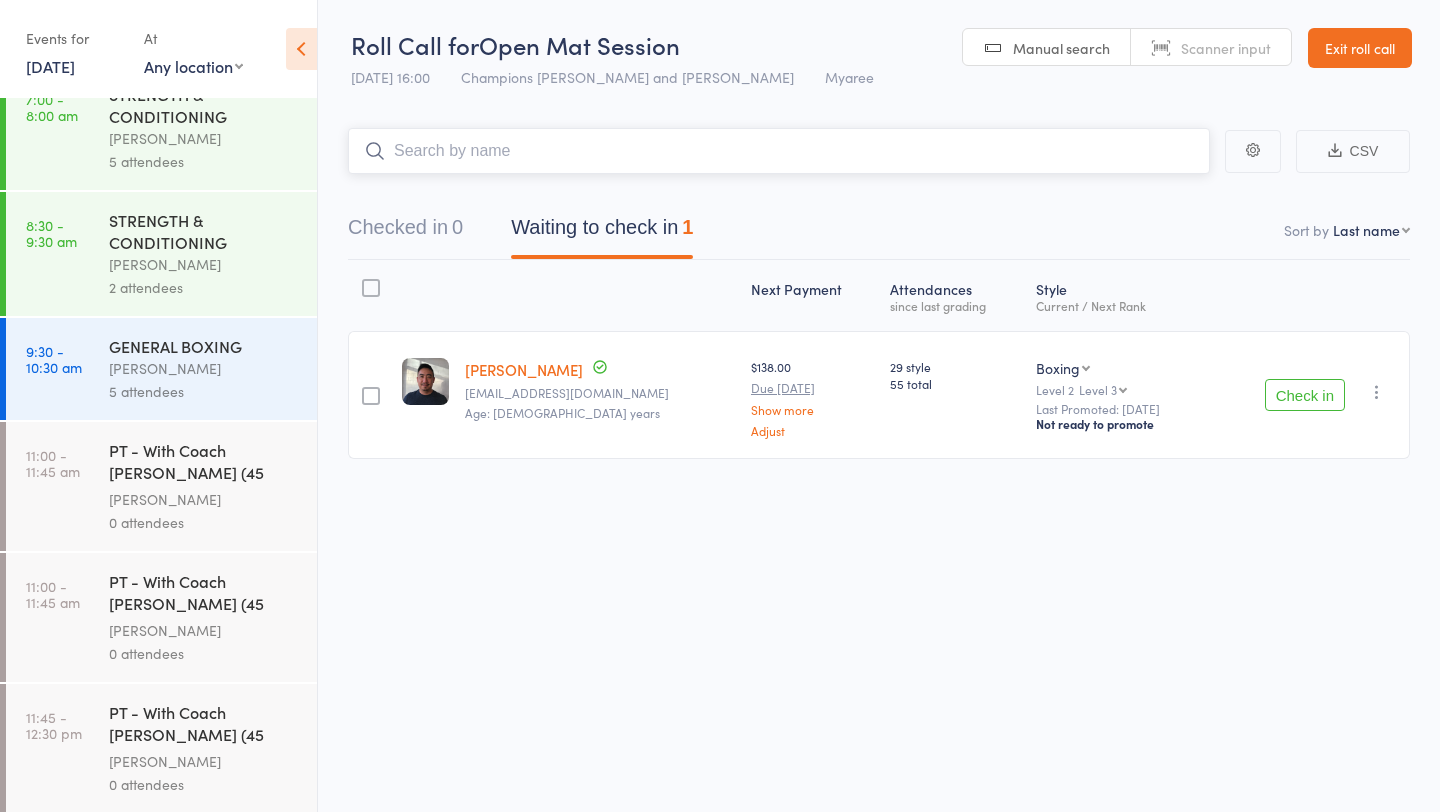 scroll, scrollTop: 385, scrollLeft: 0, axis: vertical 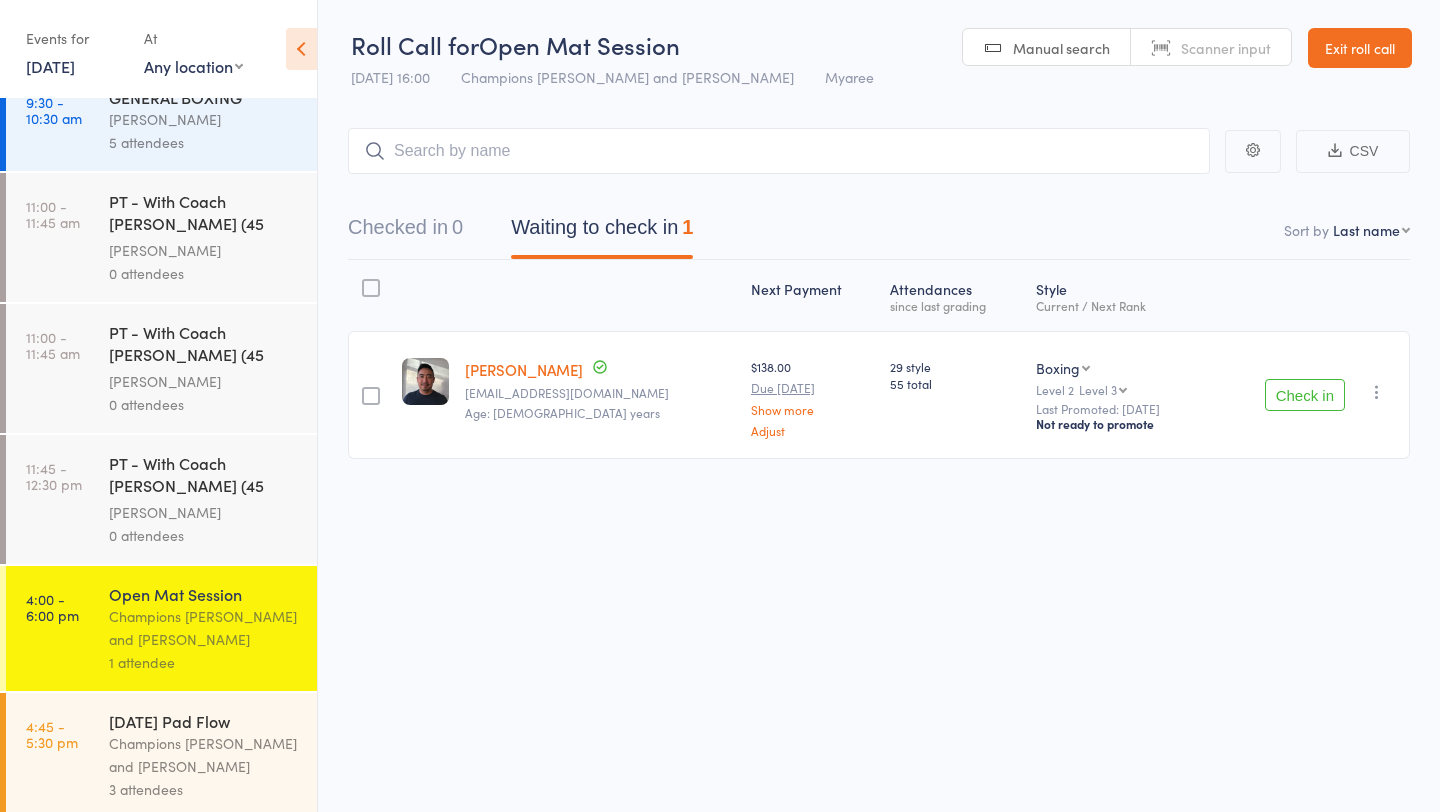 click on "Friday Pad Flow" at bounding box center [204, 721] 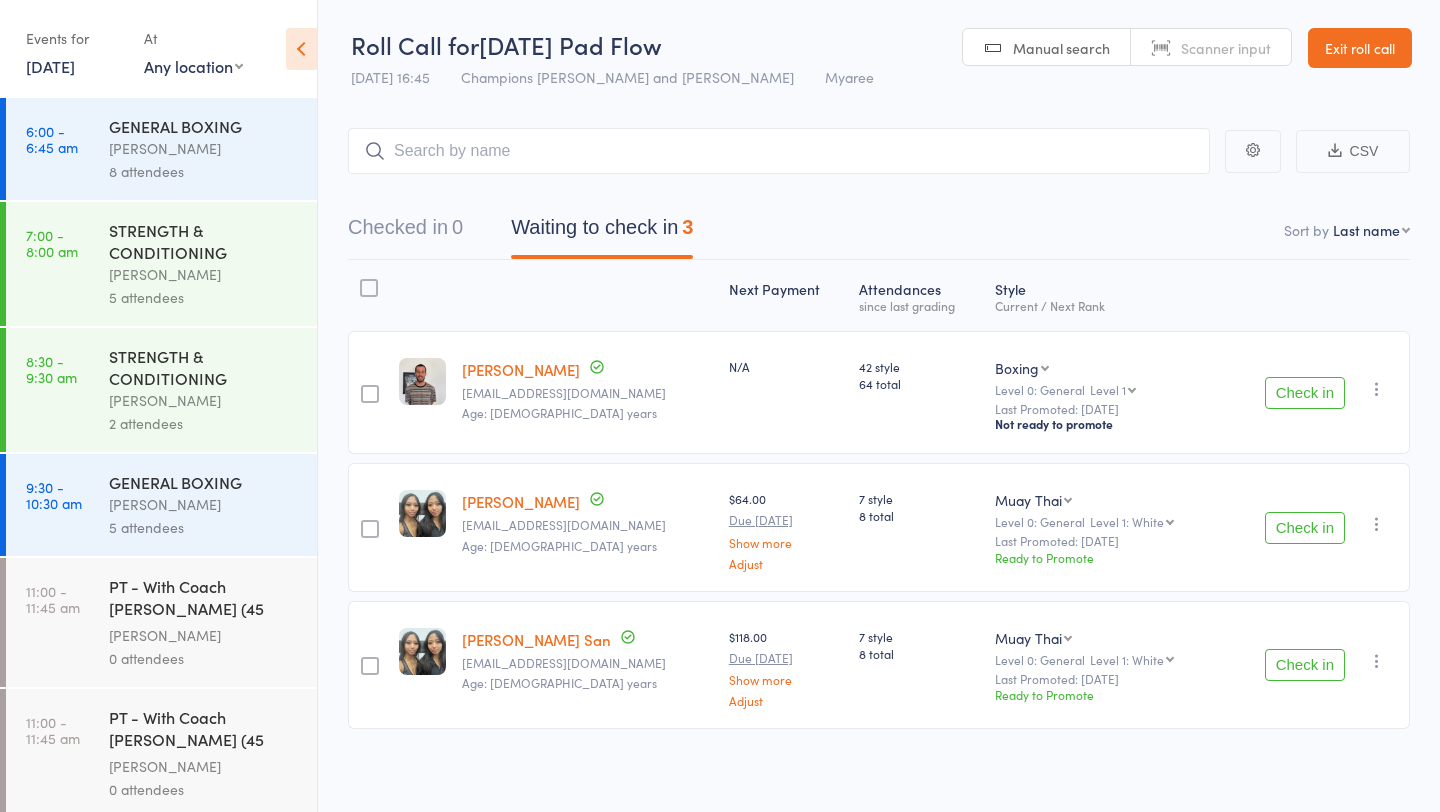 scroll, scrollTop: 385, scrollLeft: 0, axis: vertical 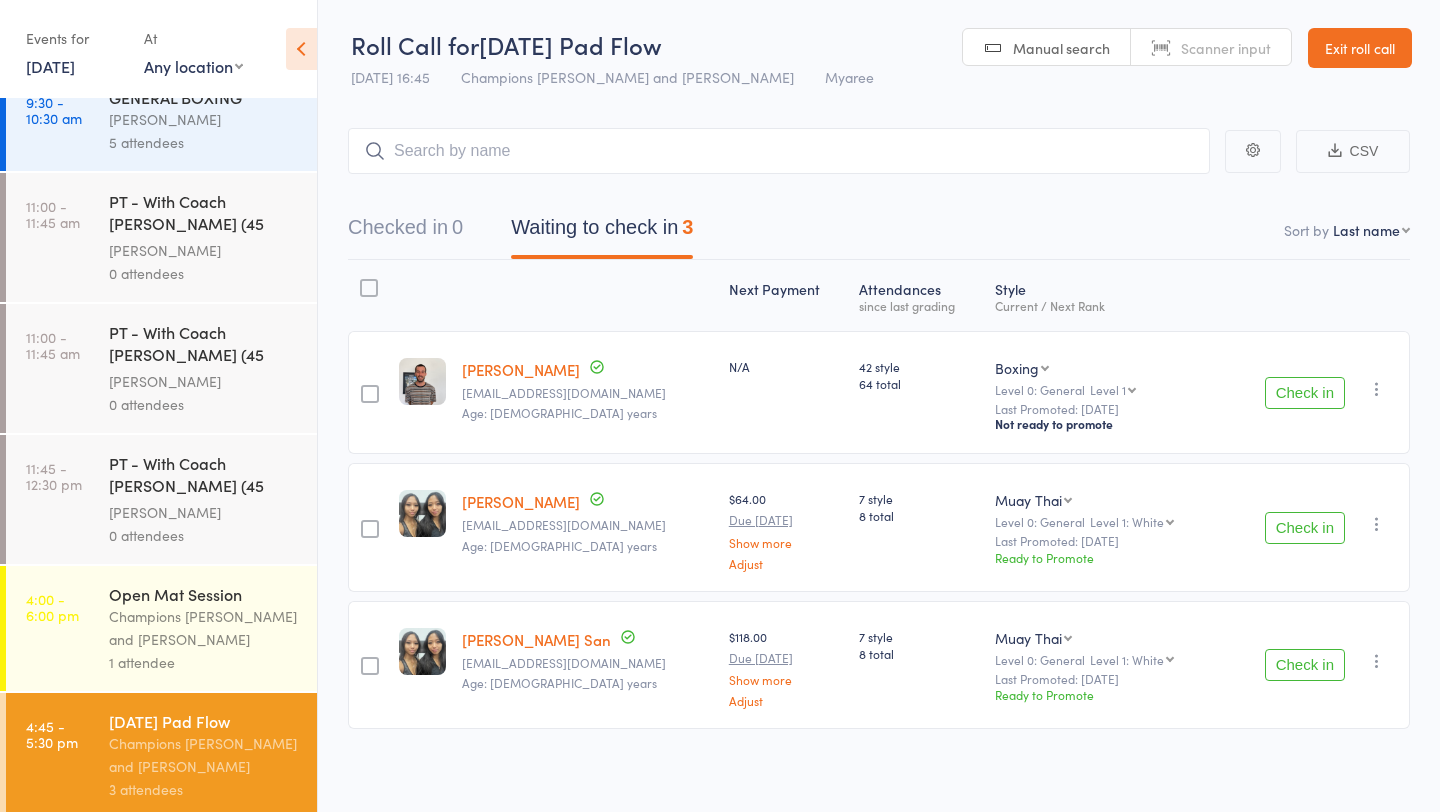 click on "11 Jul, 2025" at bounding box center (50, 66) 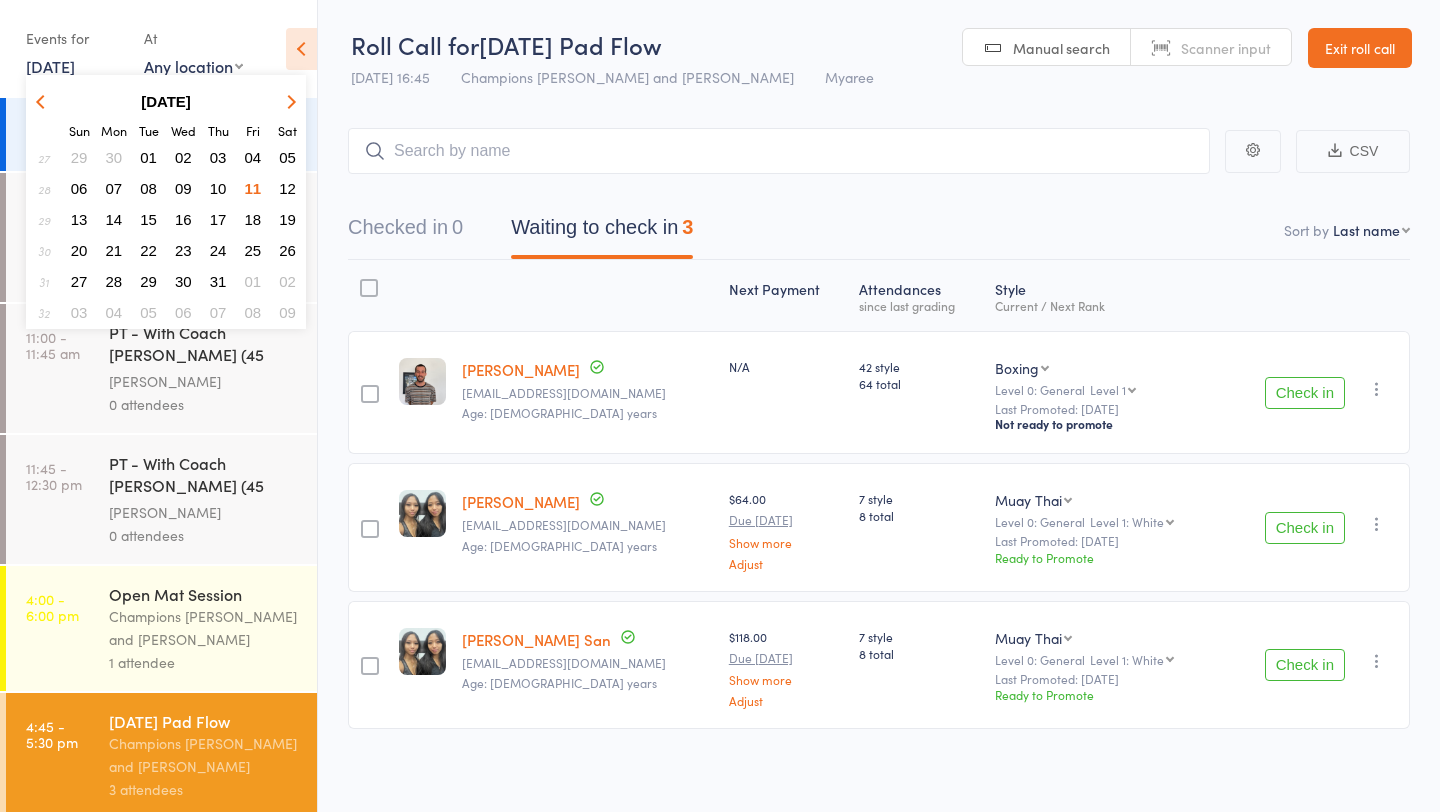 click on "12" at bounding box center [287, 188] 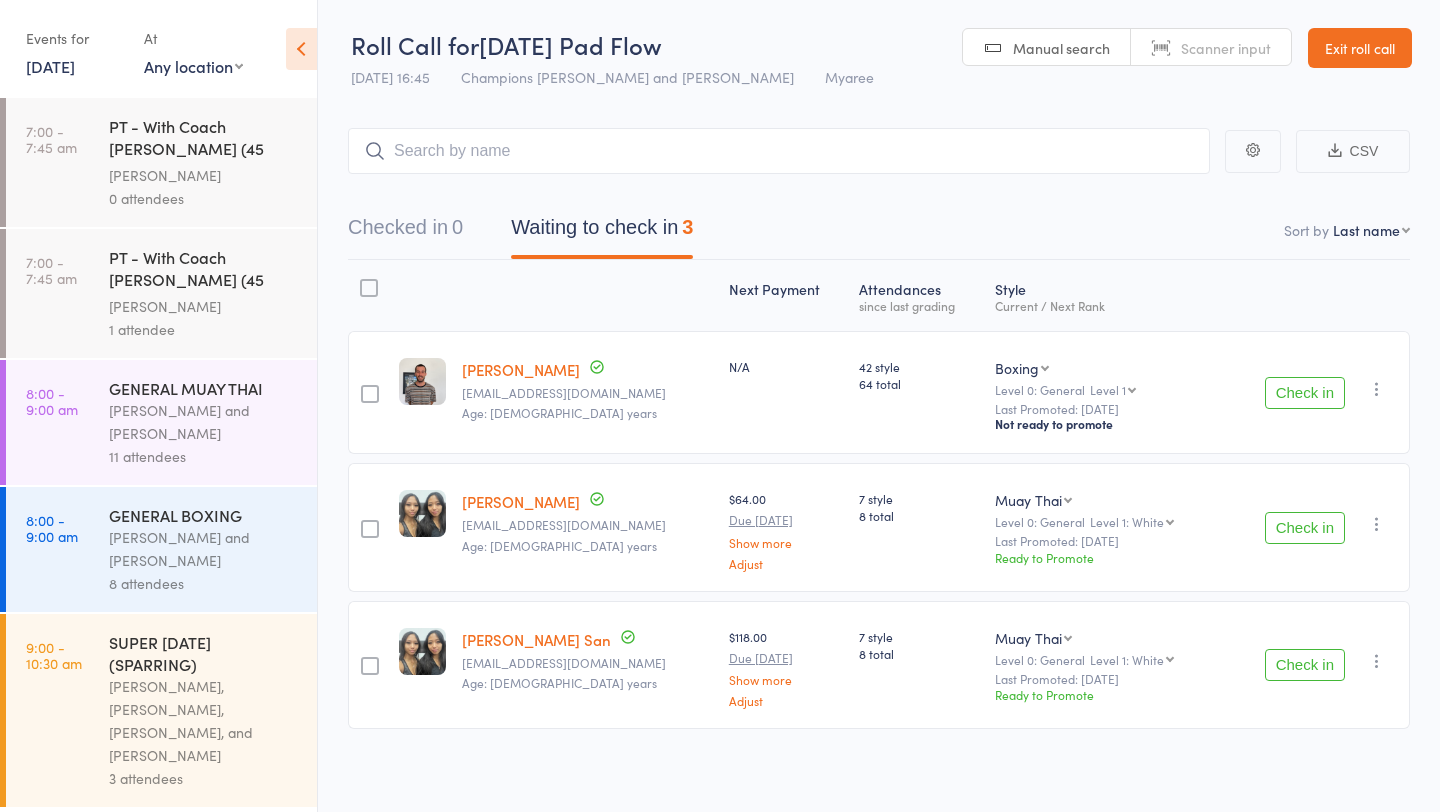 scroll, scrollTop: 0, scrollLeft: 0, axis: both 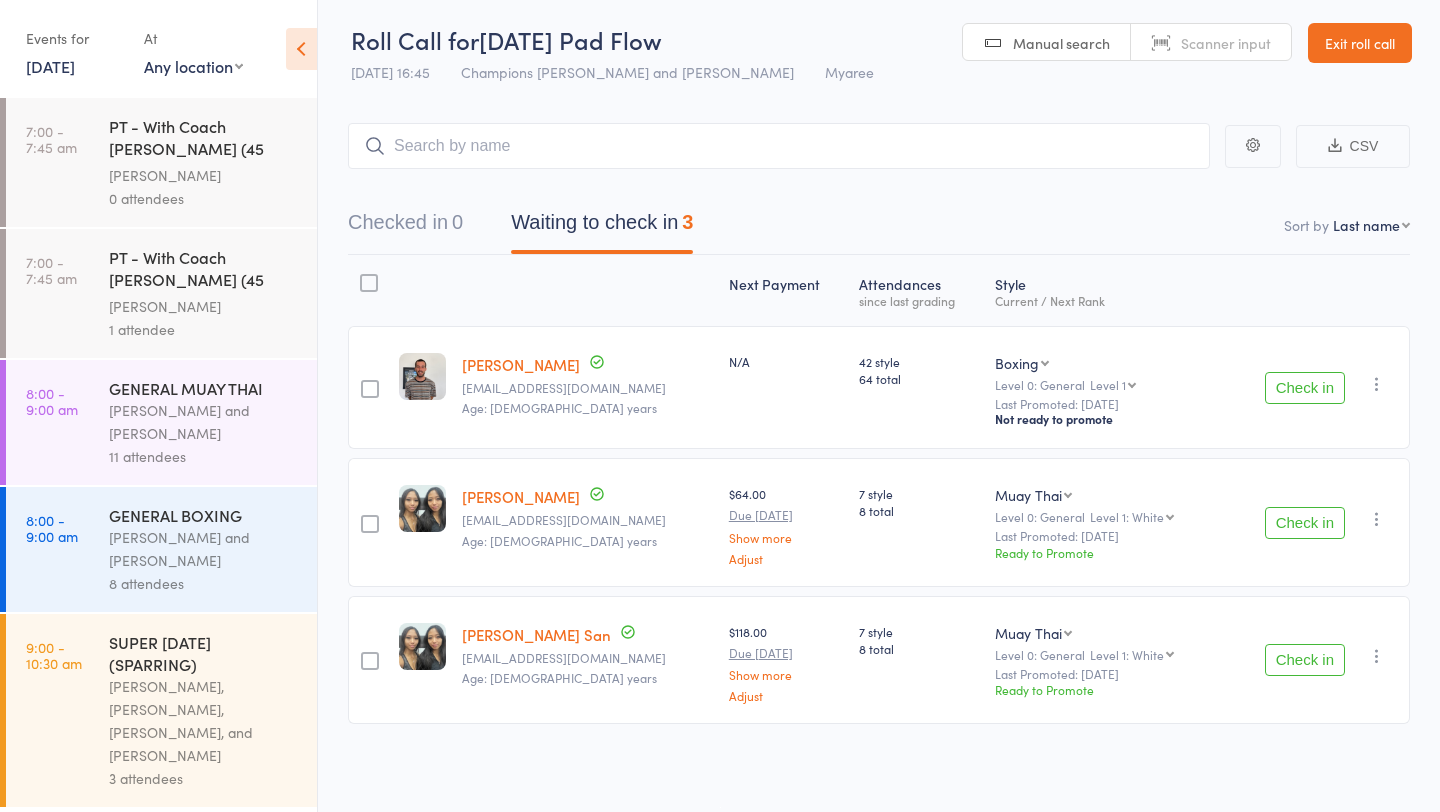 click on "12 Jul, 2025" at bounding box center (50, 66) 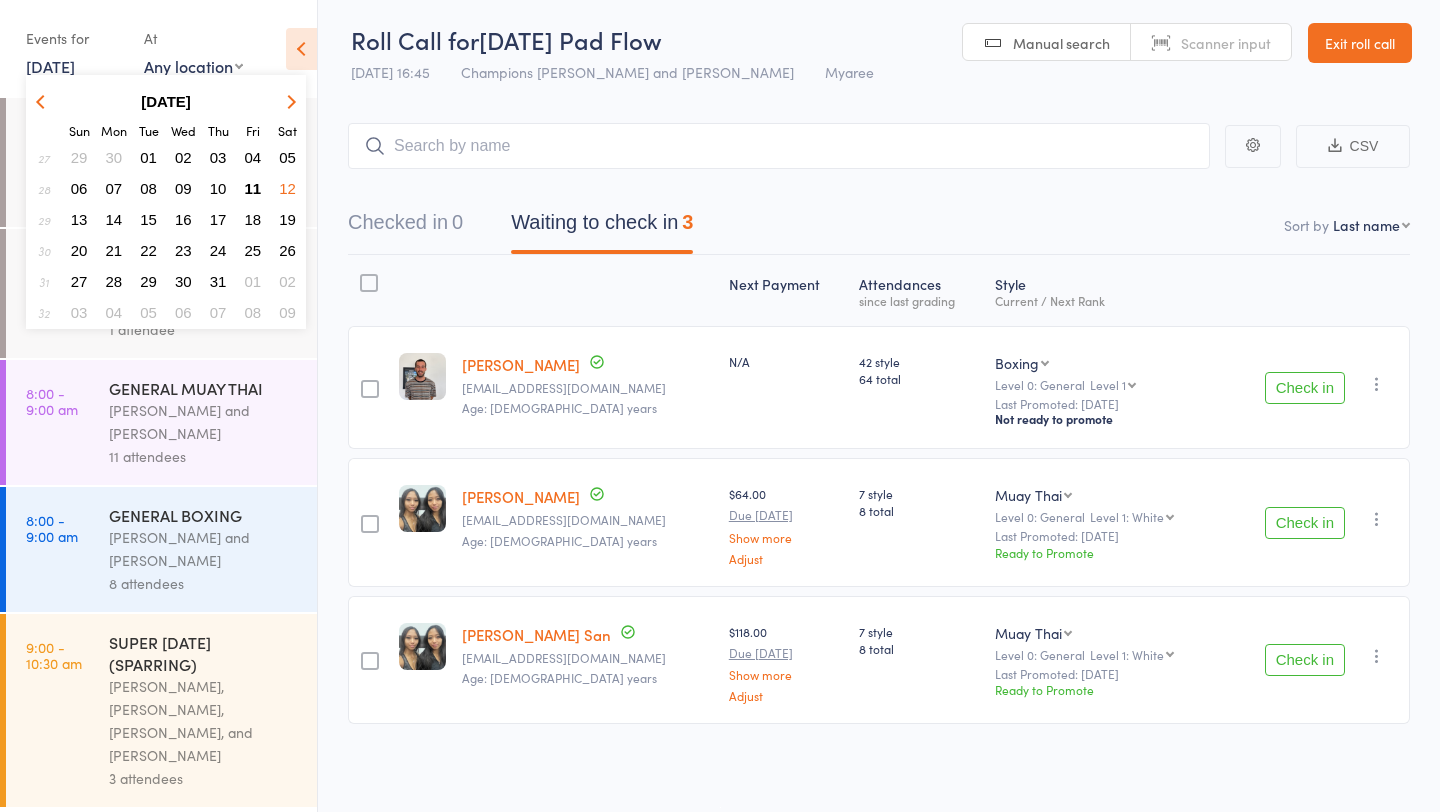 click on "11" at bounding box center (253, 188) 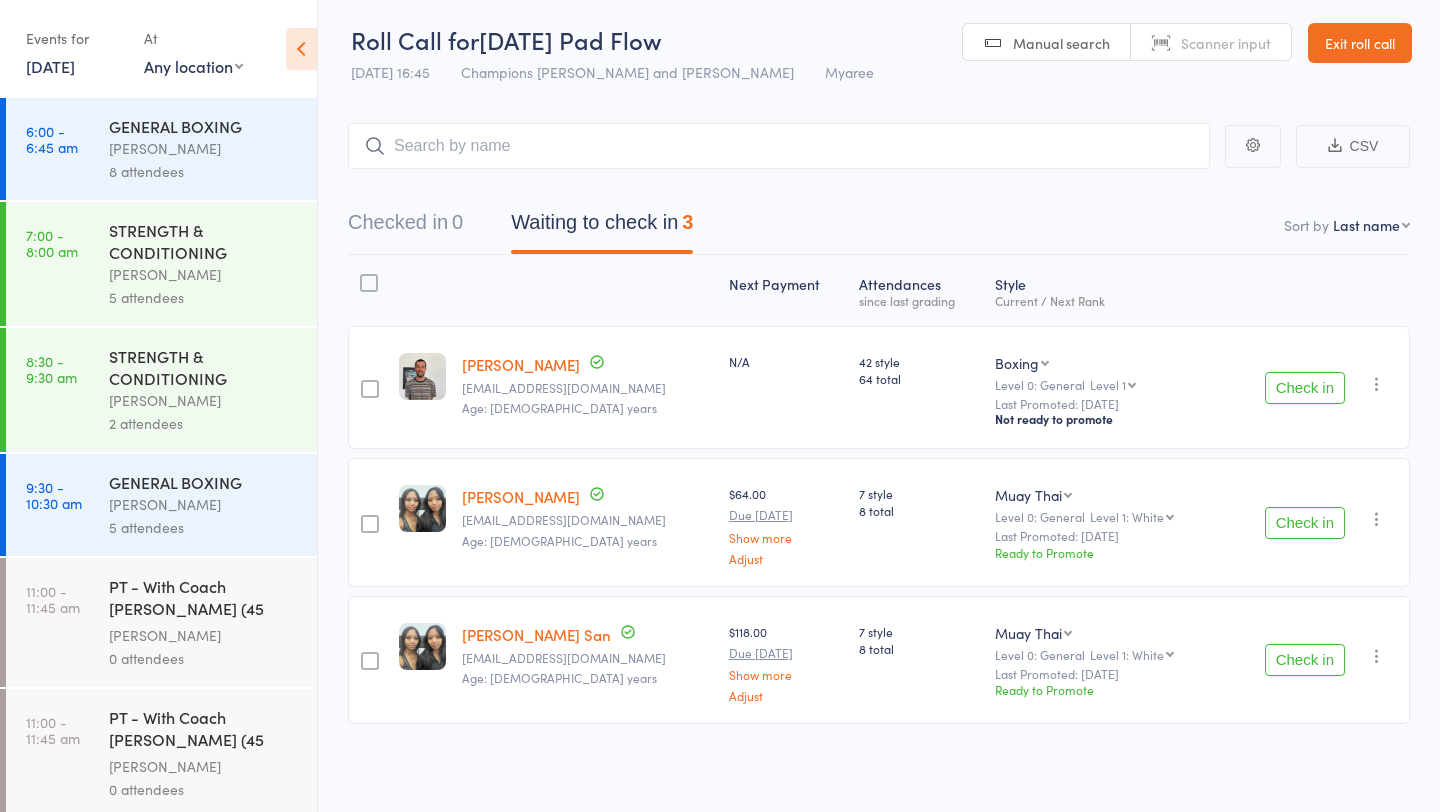 scroll, scrollTop: 385, scrollLeft: 0, axis: vertical 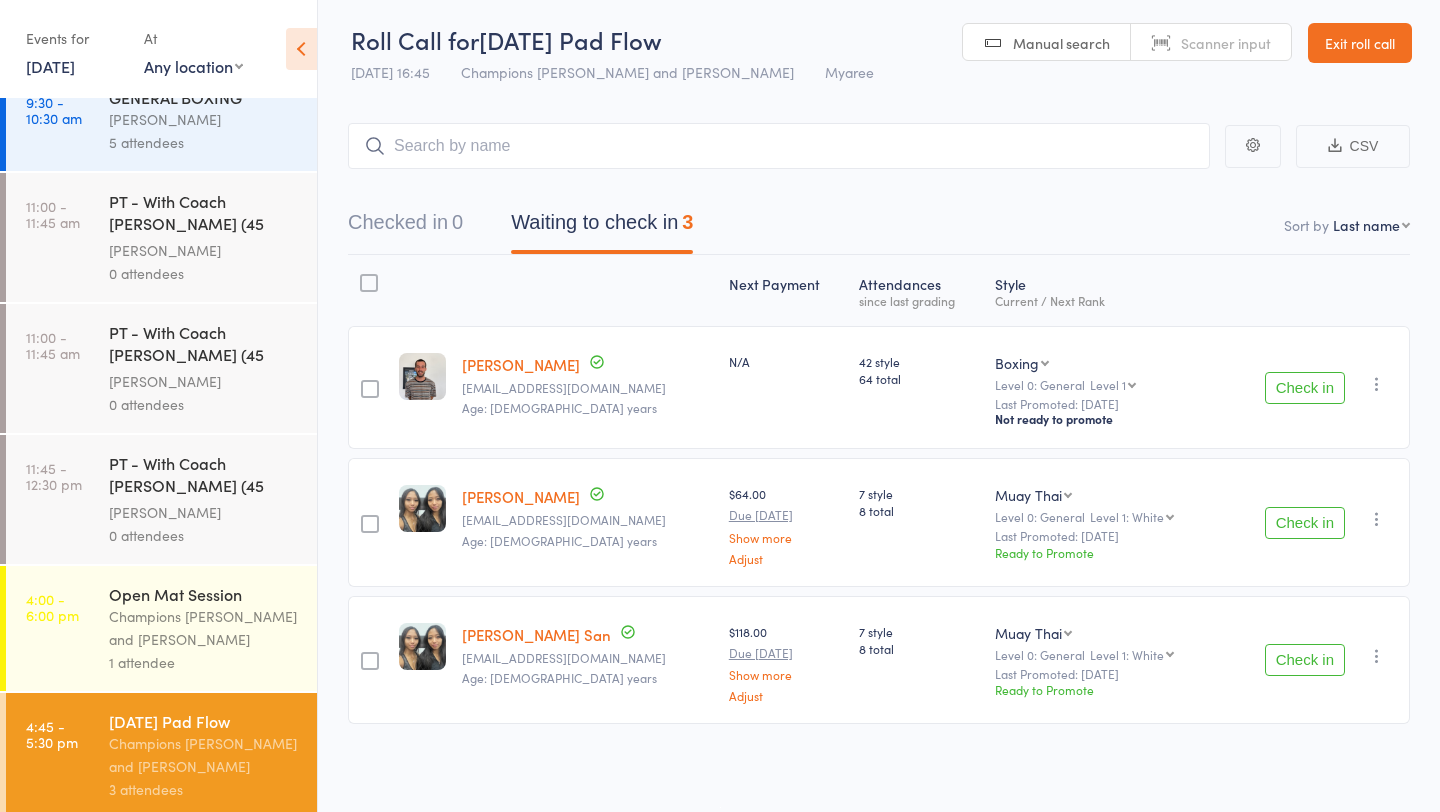 click on "Champions Gym and Owen Chandler" at bounding box center (204, 628) 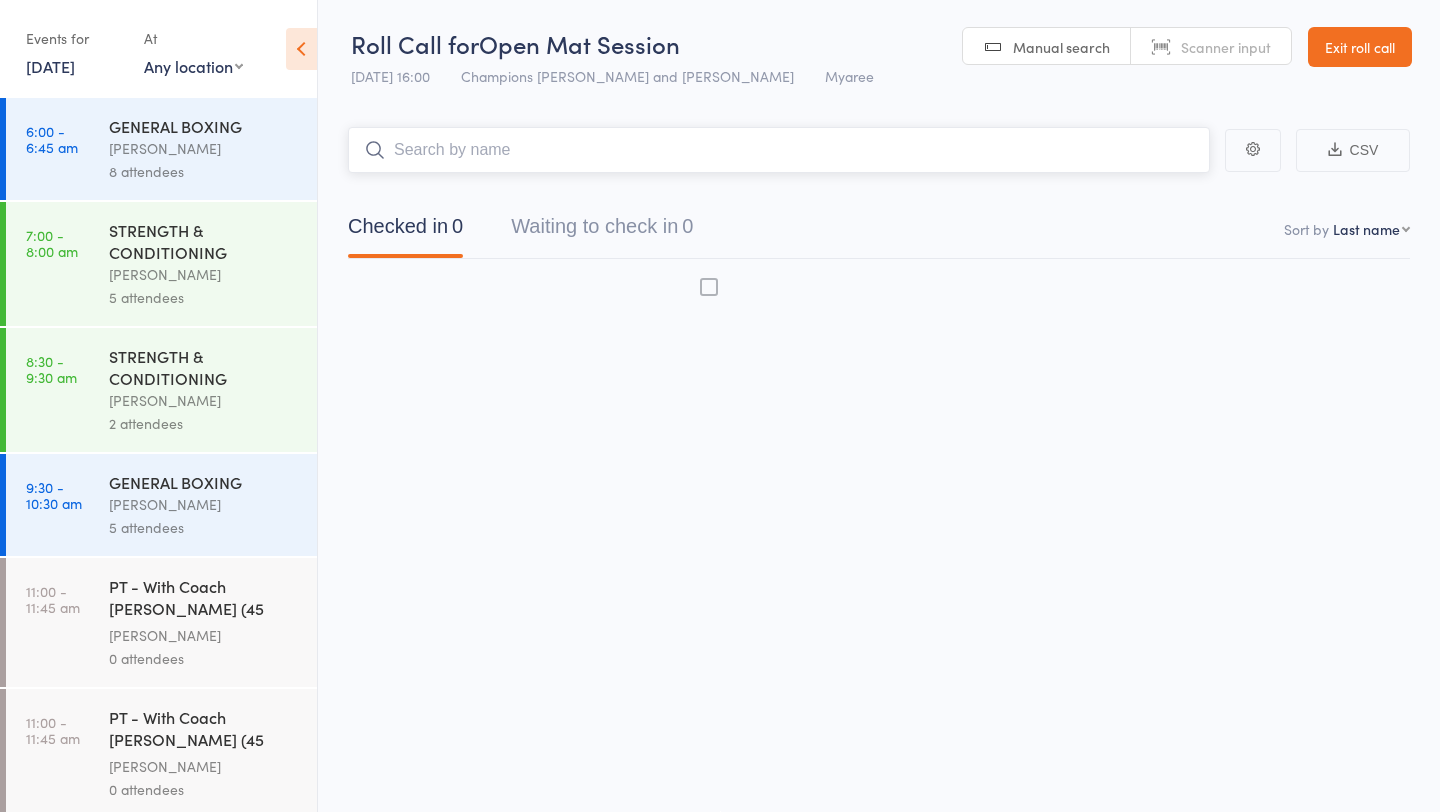 scroll, scrollTop: 1, scrollLeft: 0, axis: vertical 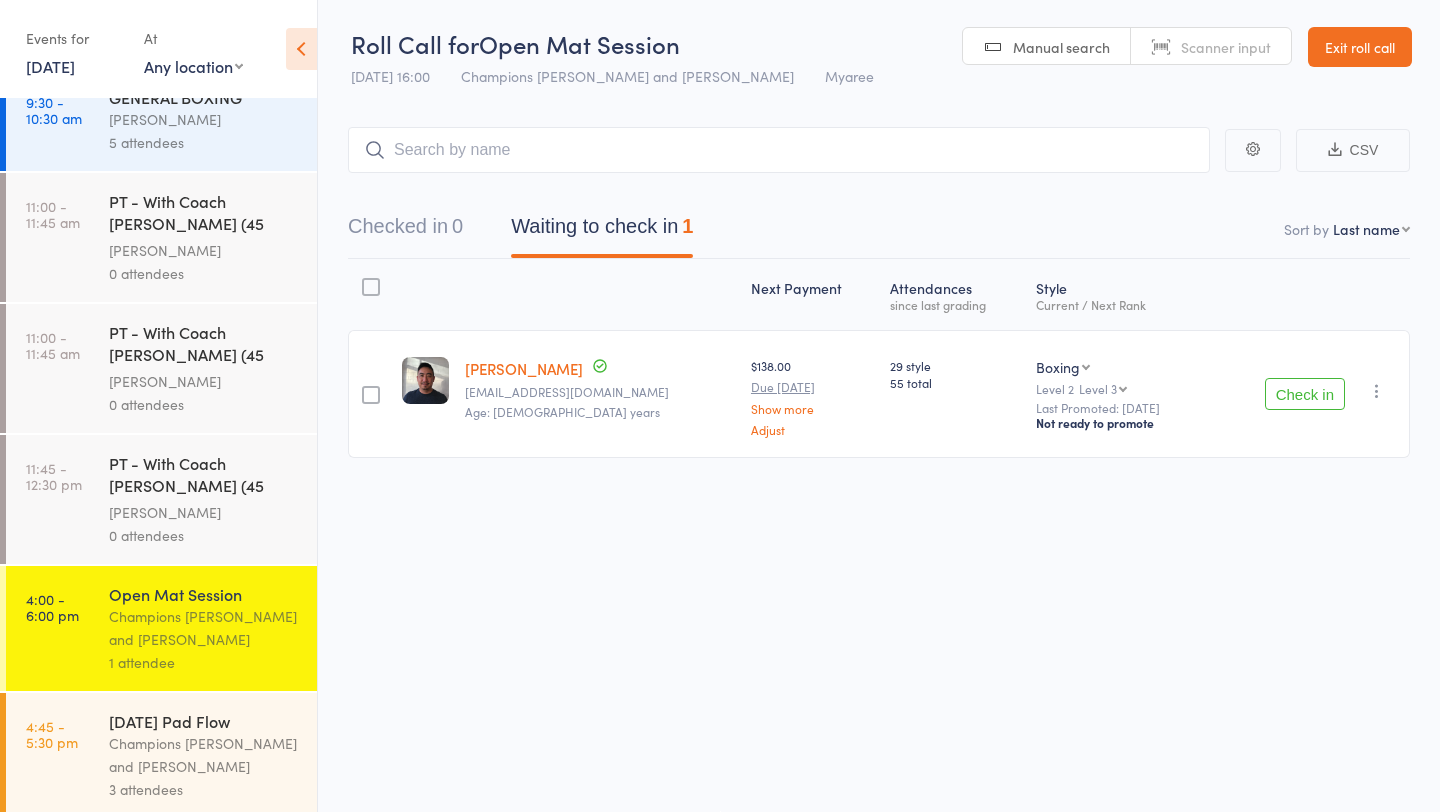 click on "Champions Gym and Owen Chandler" at bounding box center [204, 755] 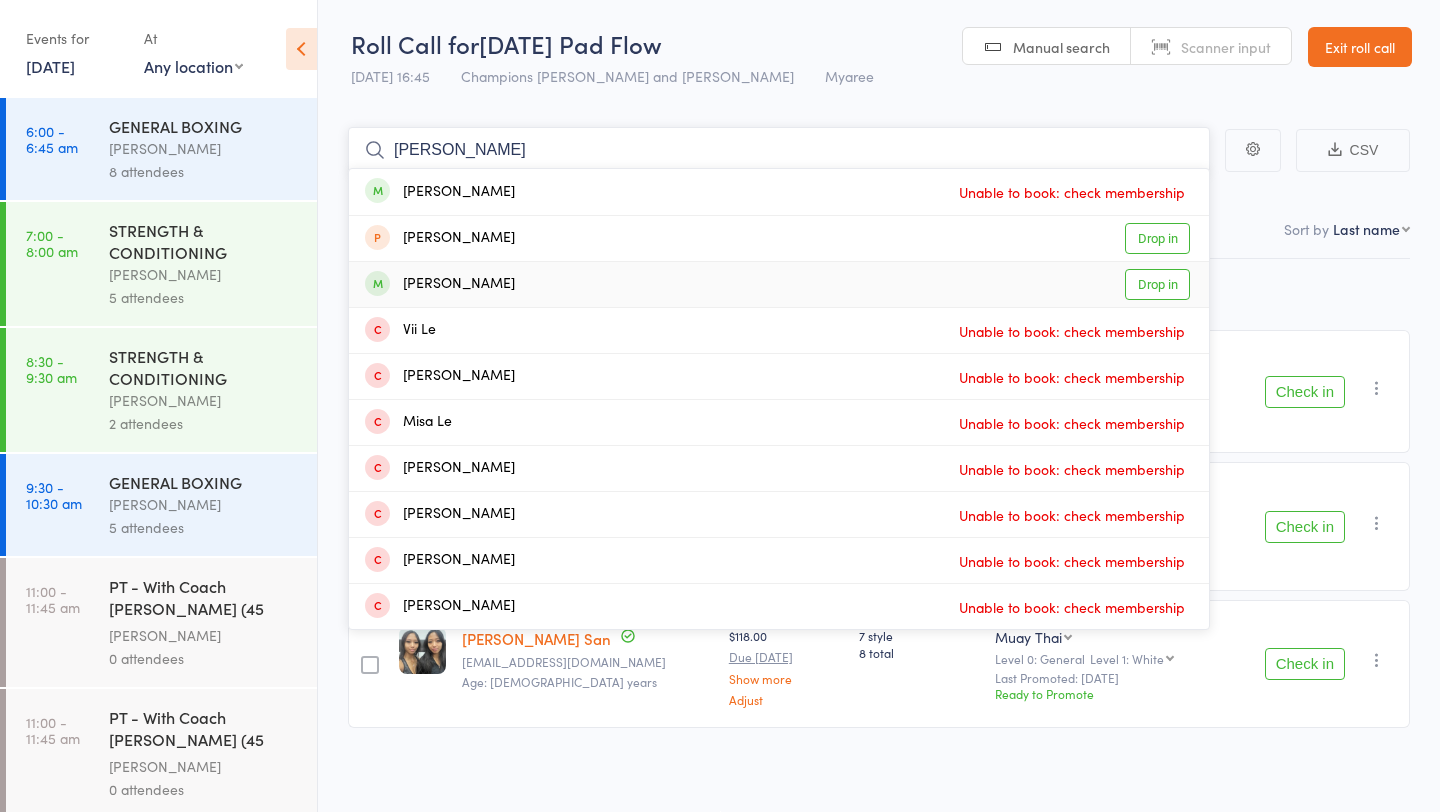 type on "leo" 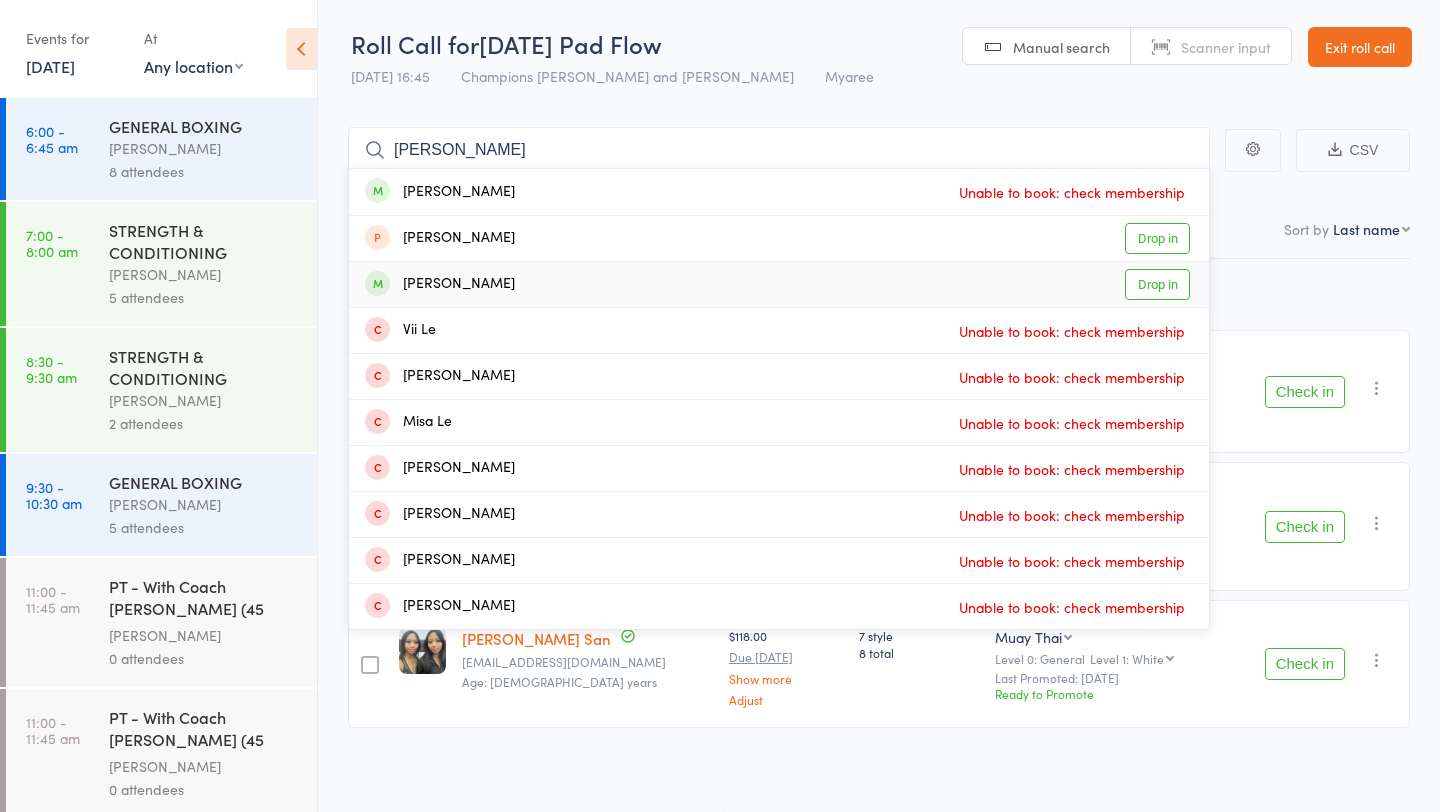 click on "Drop in" at bounding box center [1157, 284] 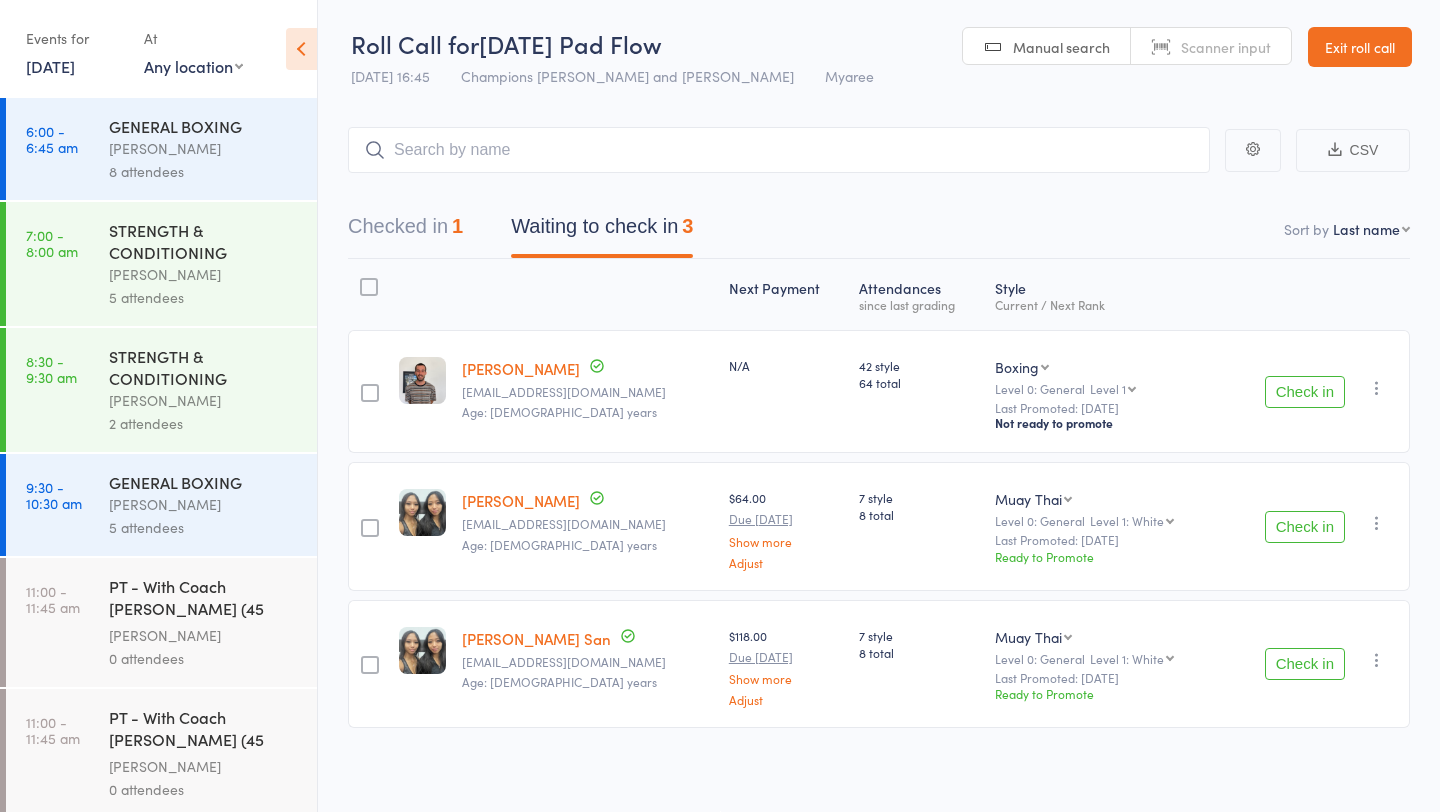 click on "Check in" at bounding box center (1305, 527) 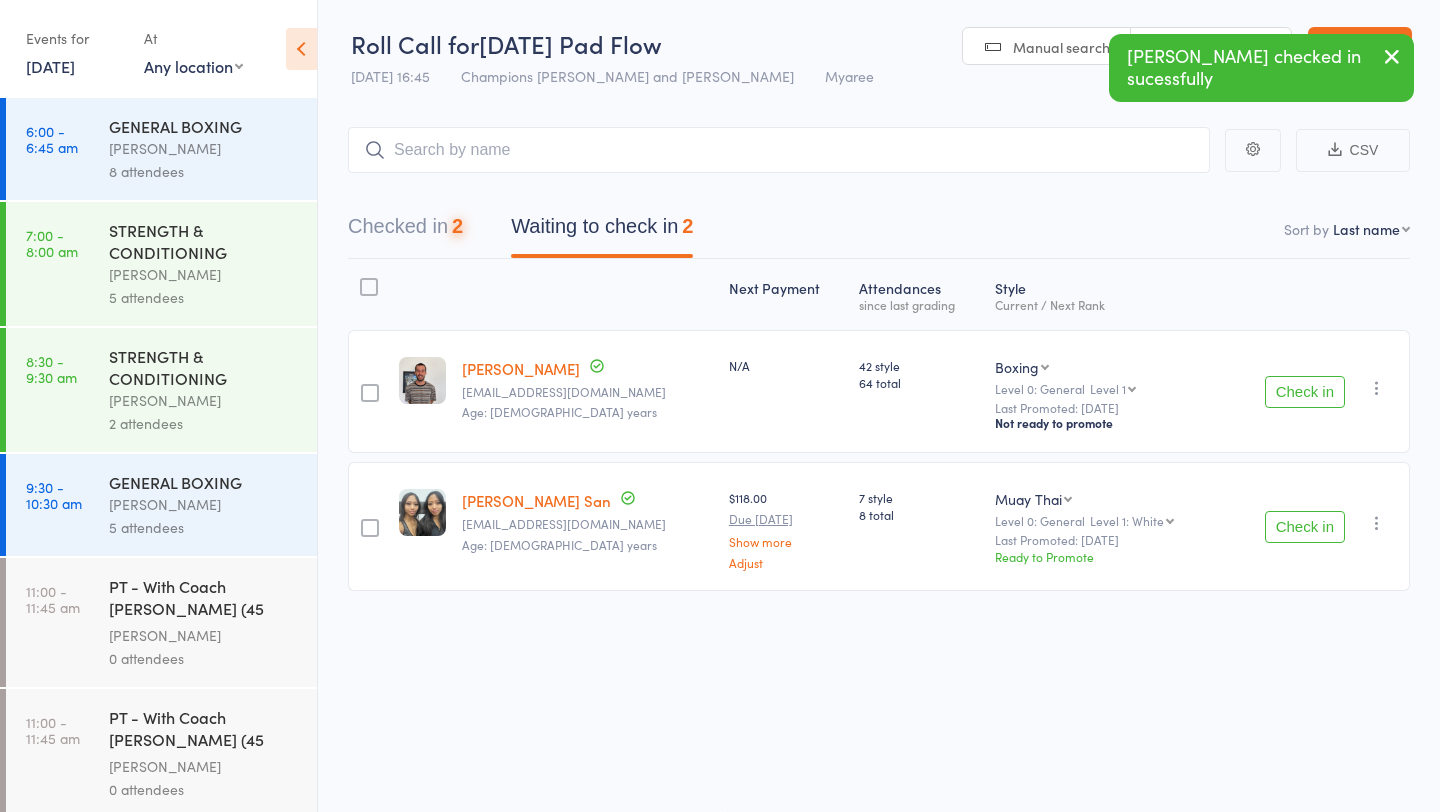 click on "Check in" at bounding box center [1305, 527] 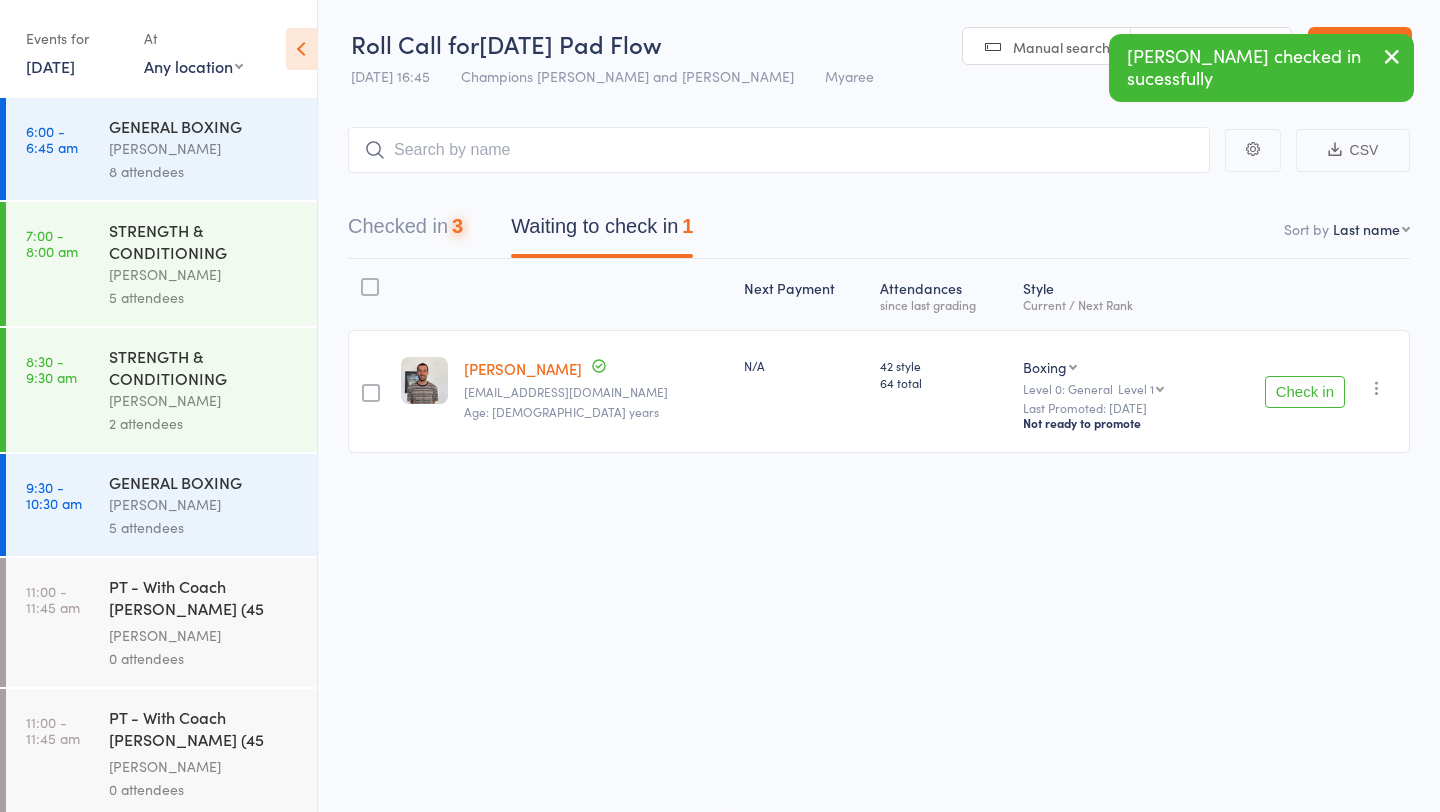 scroll, scrollTop: 385, scrollLeft: 0, axis: vertical 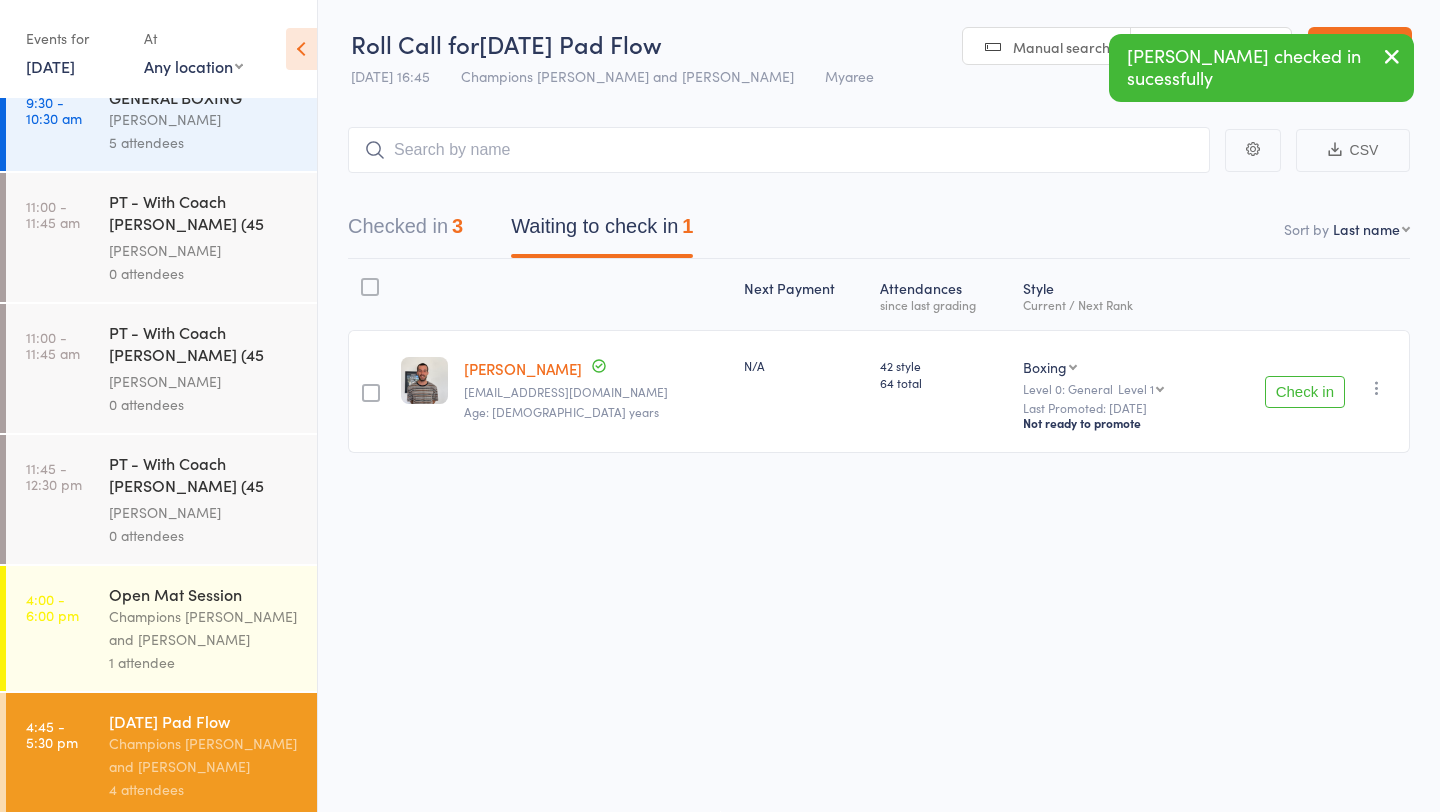 click on "Champions Gym and Owen Chandler" at bounding box center [204, 628] 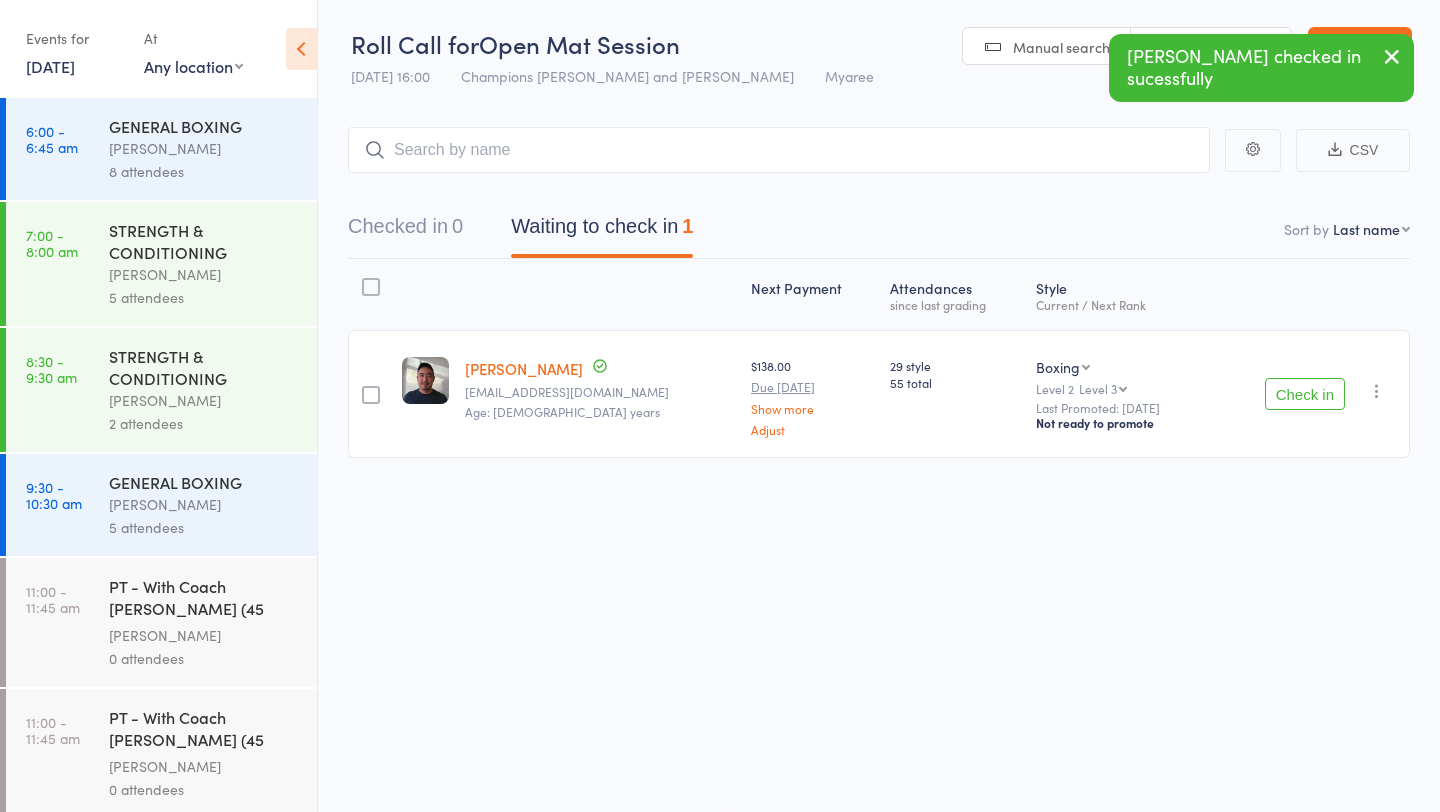 click on "Check in" at bounding box center (1305, 394) 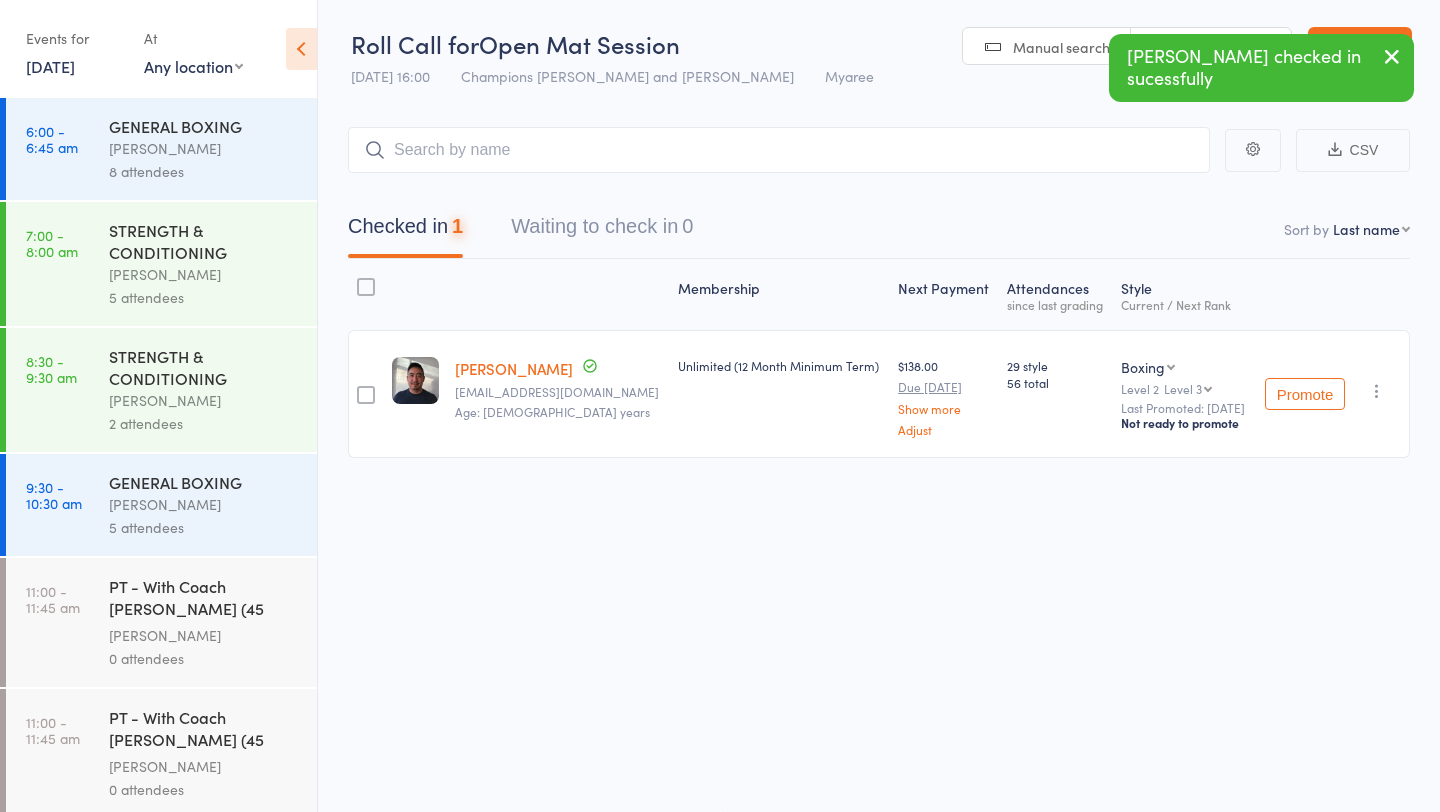 scroll, scrollTop: 385, scrollLeft: 0, axis: vertical 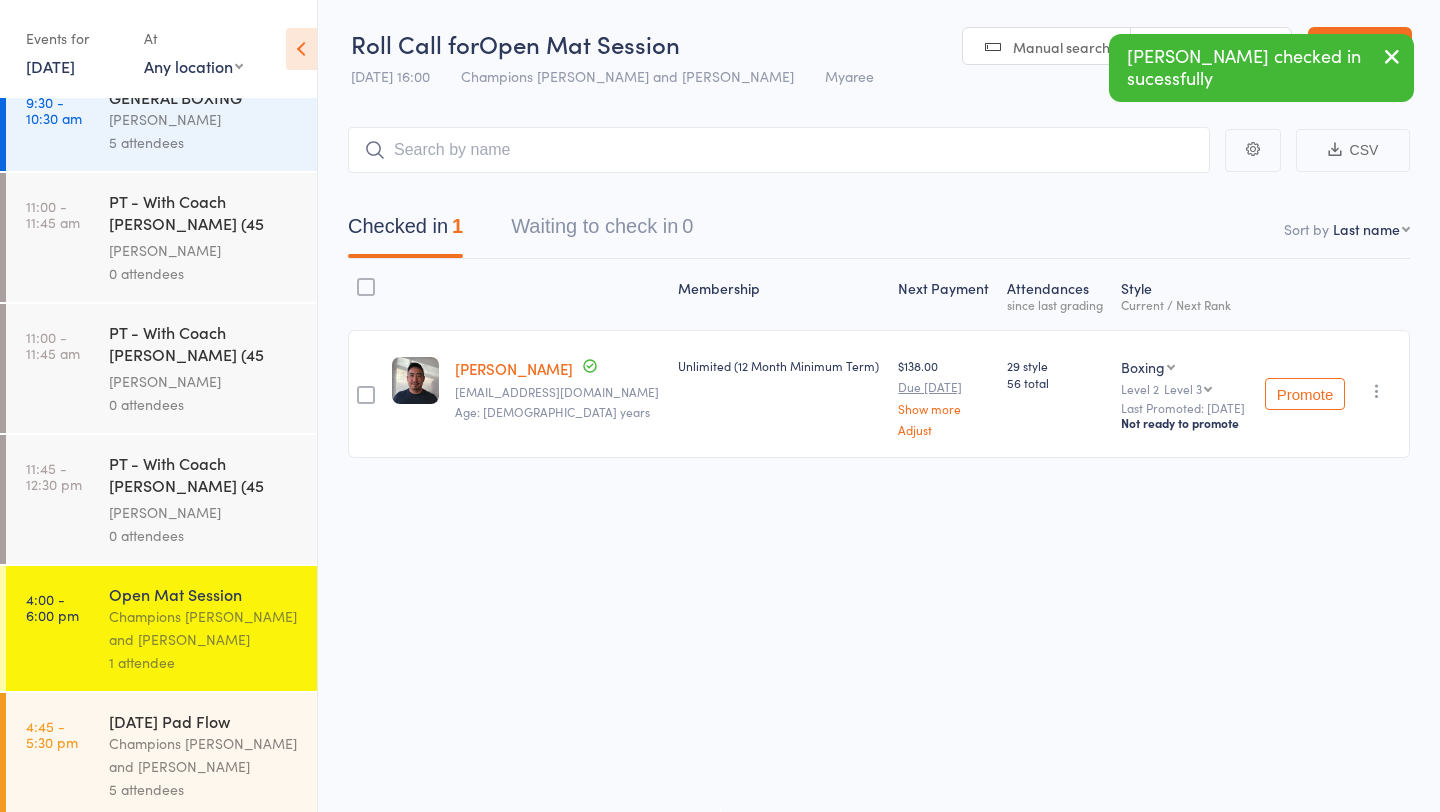 click on "Friday Pad Flow" at bounding box center [204, 721] 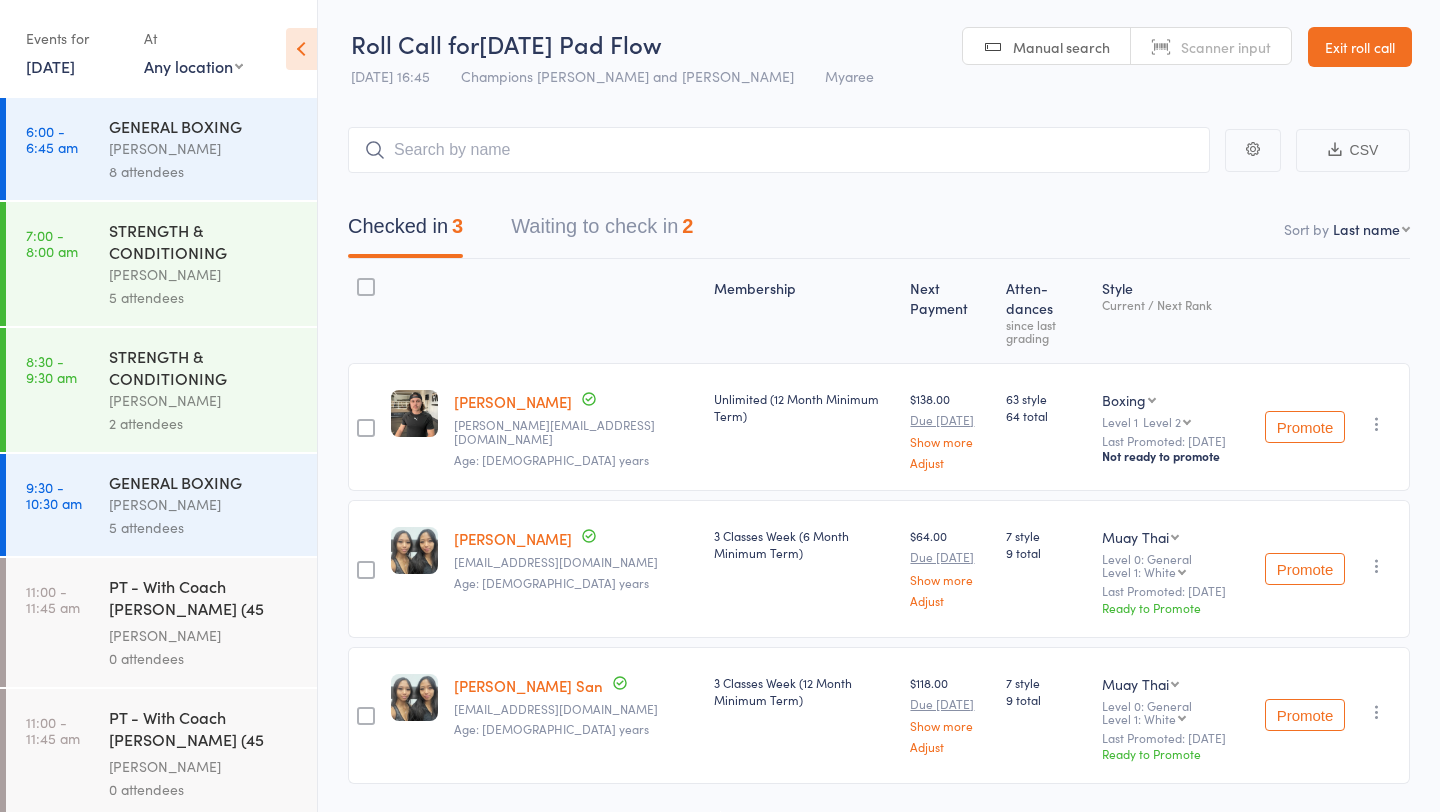 click on "Waiting to check in  2" at bounding box center [602, 231] 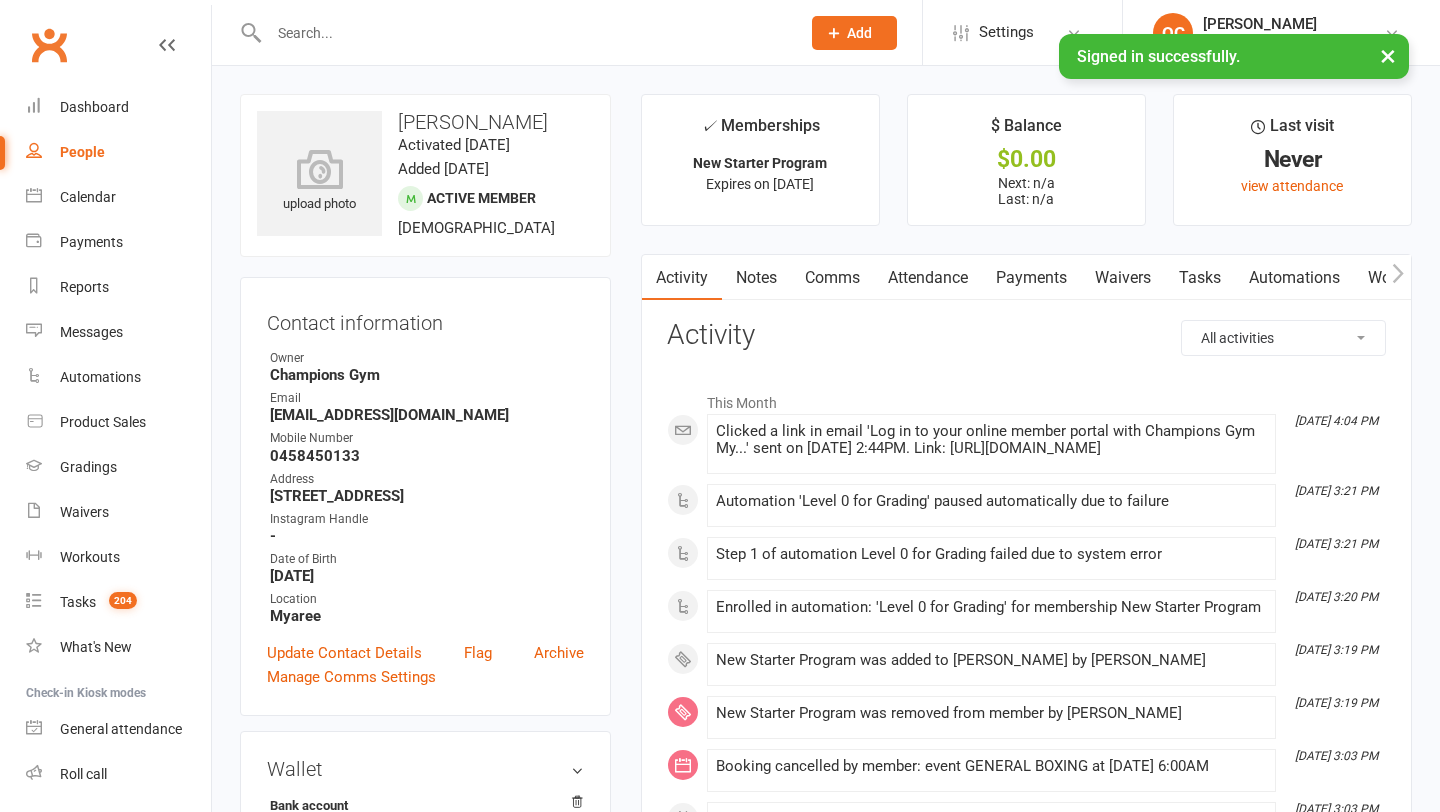 scroll, scrollTop: 0, scrollLeft: 0, axis: both 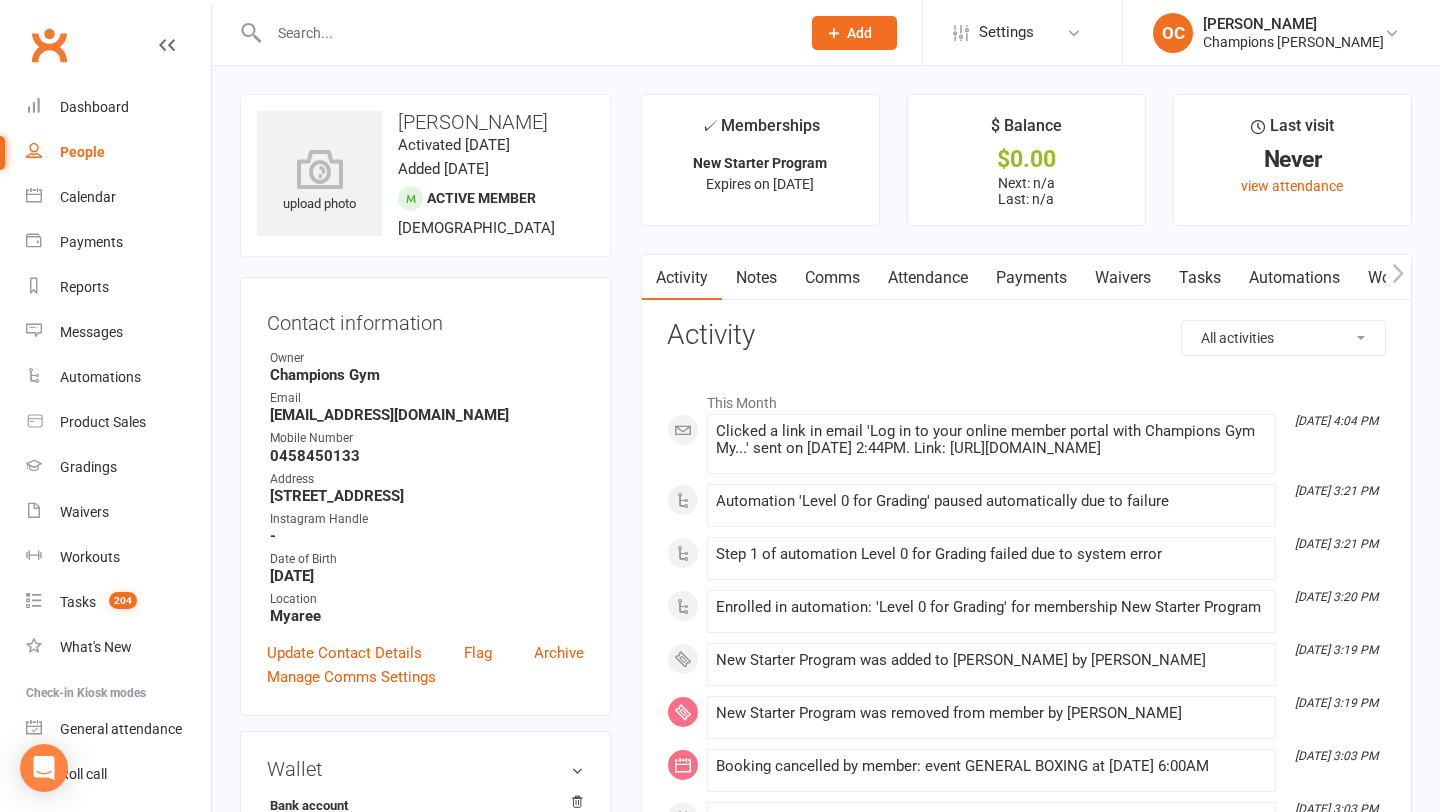 click at bounding box center [524, 33] 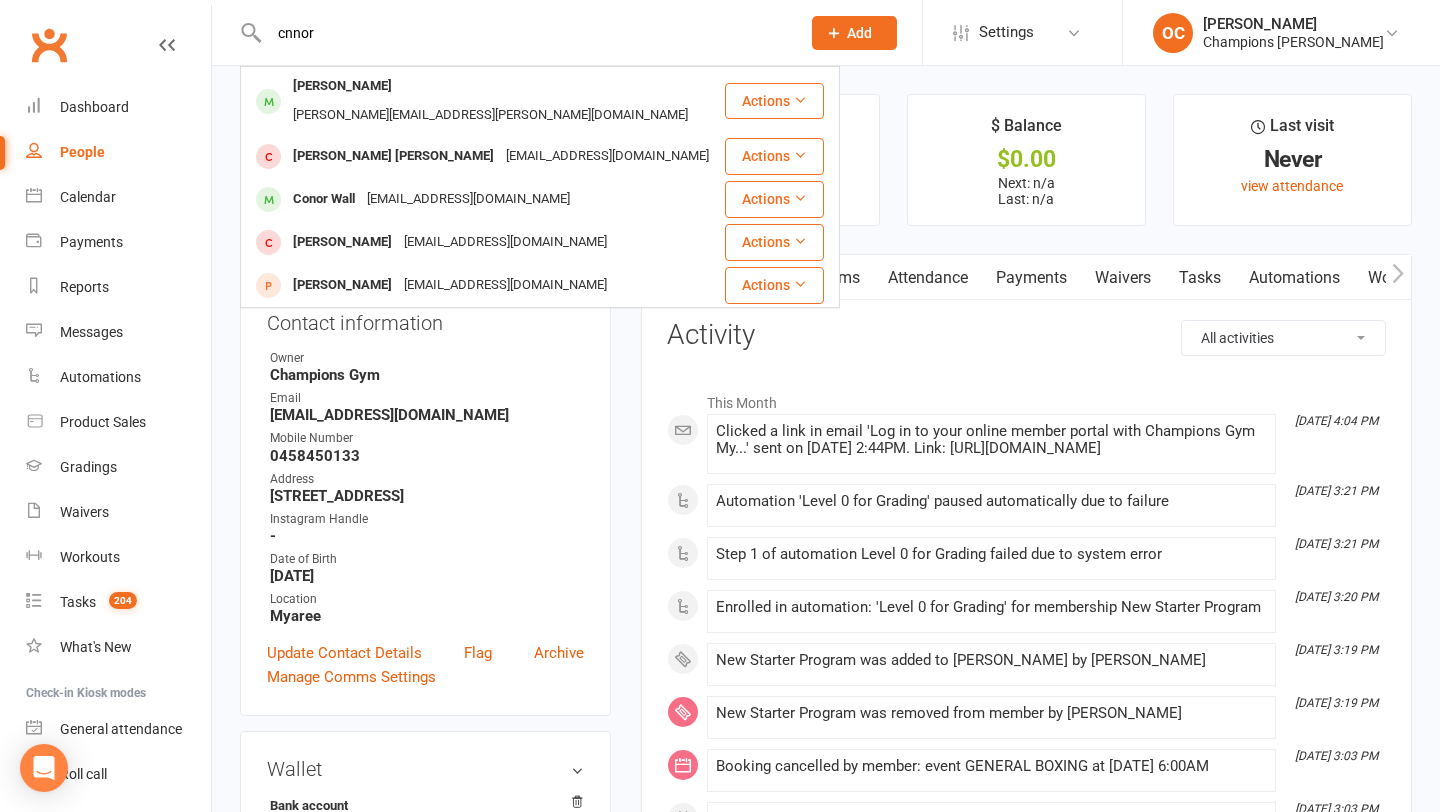 type on "cnnor" 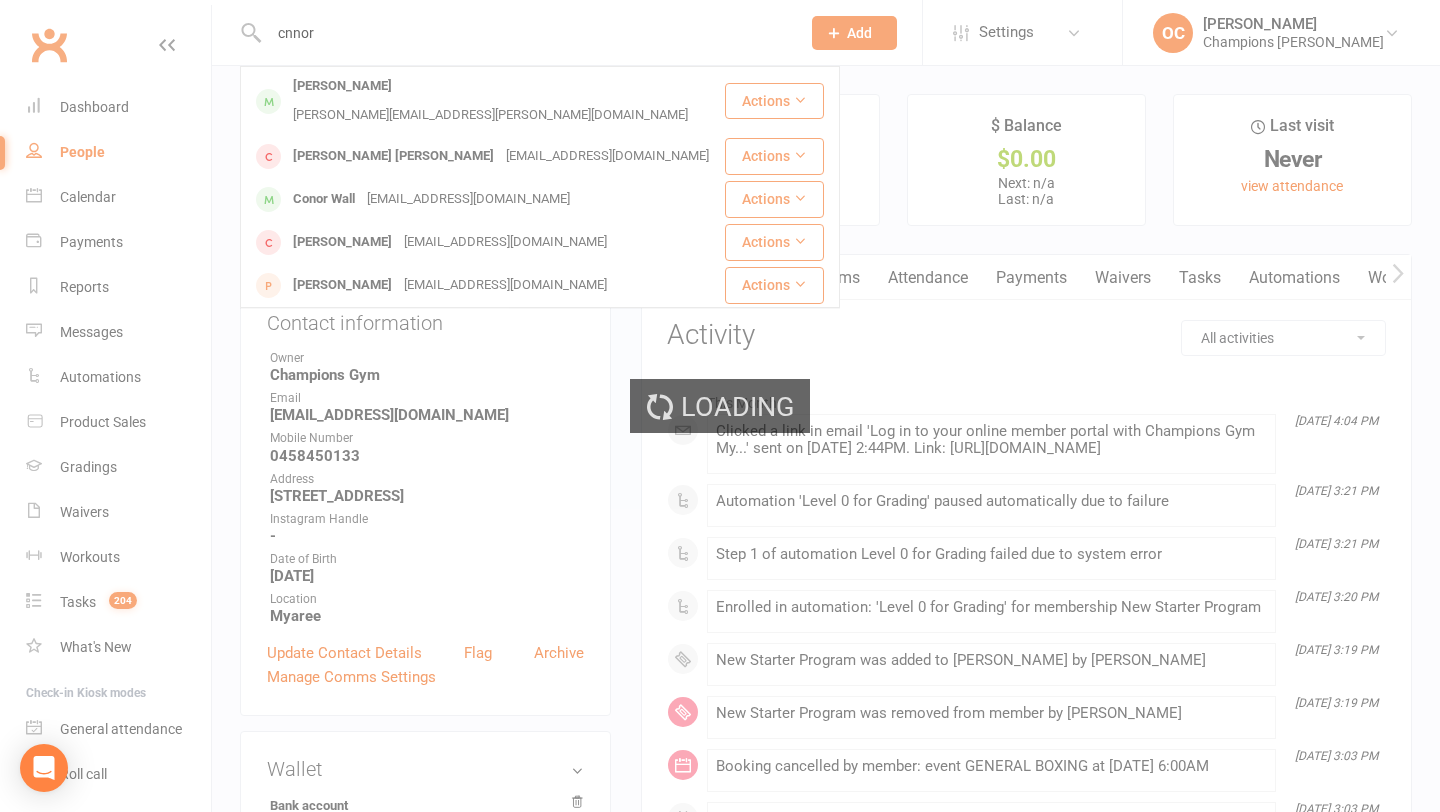 type 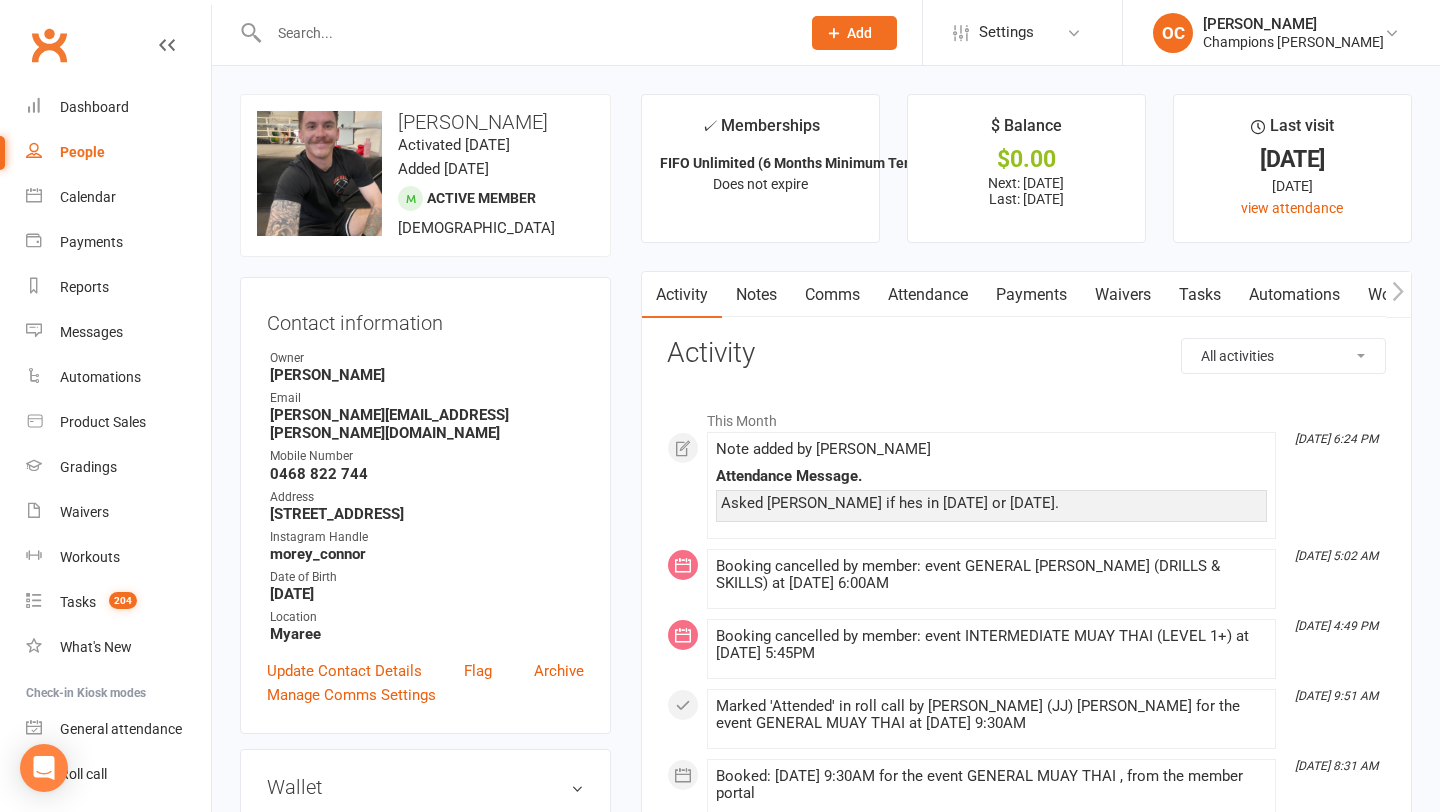click at bounding box center [524, 33] 